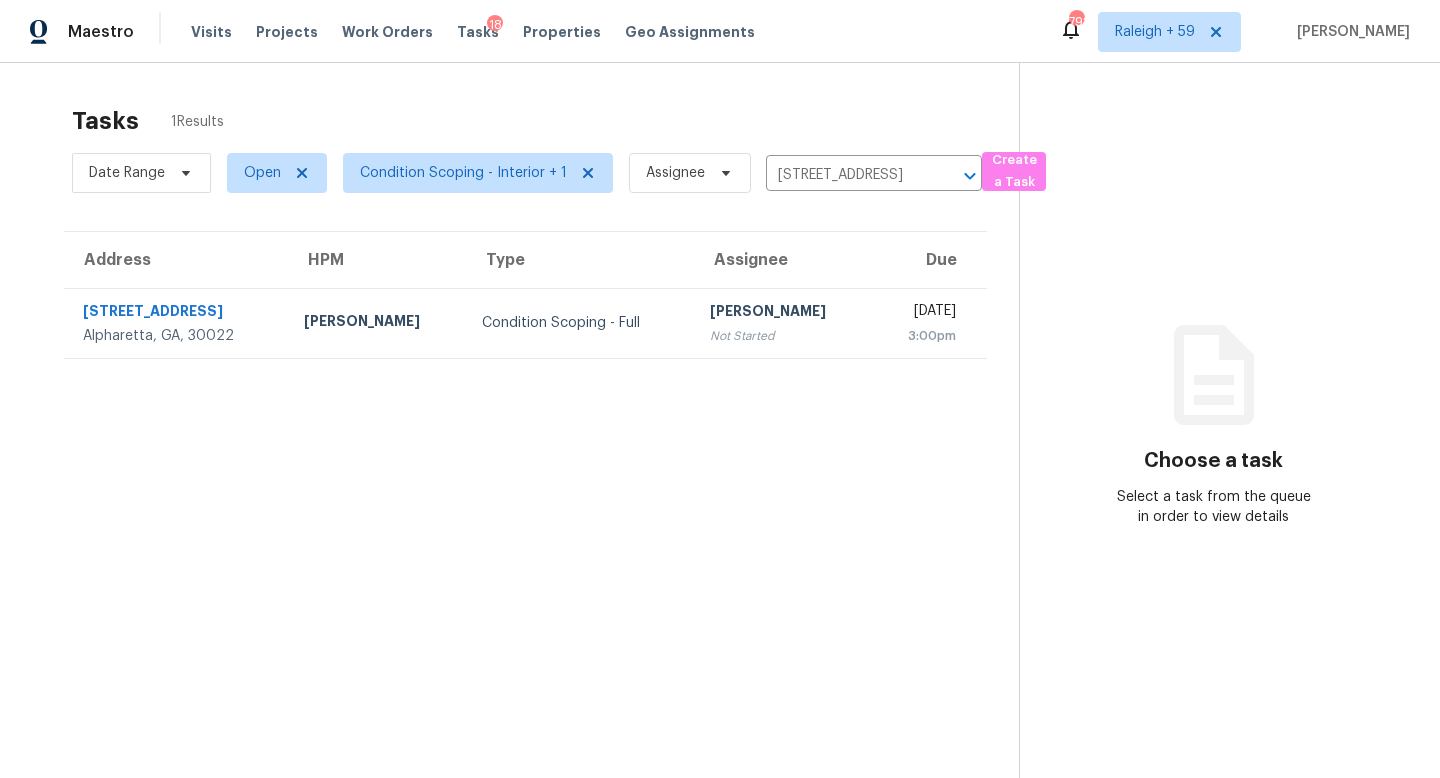 scroll, scrollTop: 0, scrollLeft: 0, axis: both 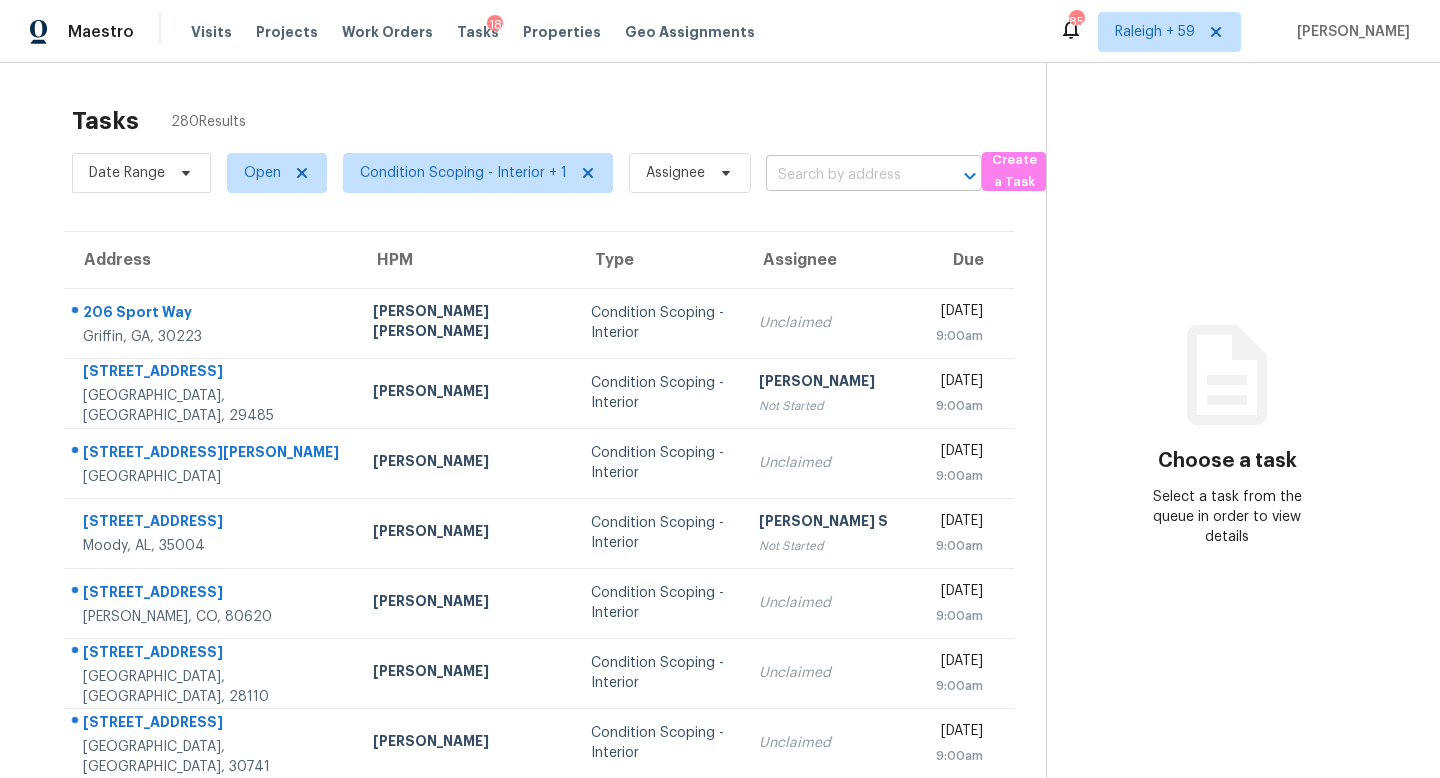 click at bounding box center (846, 175) 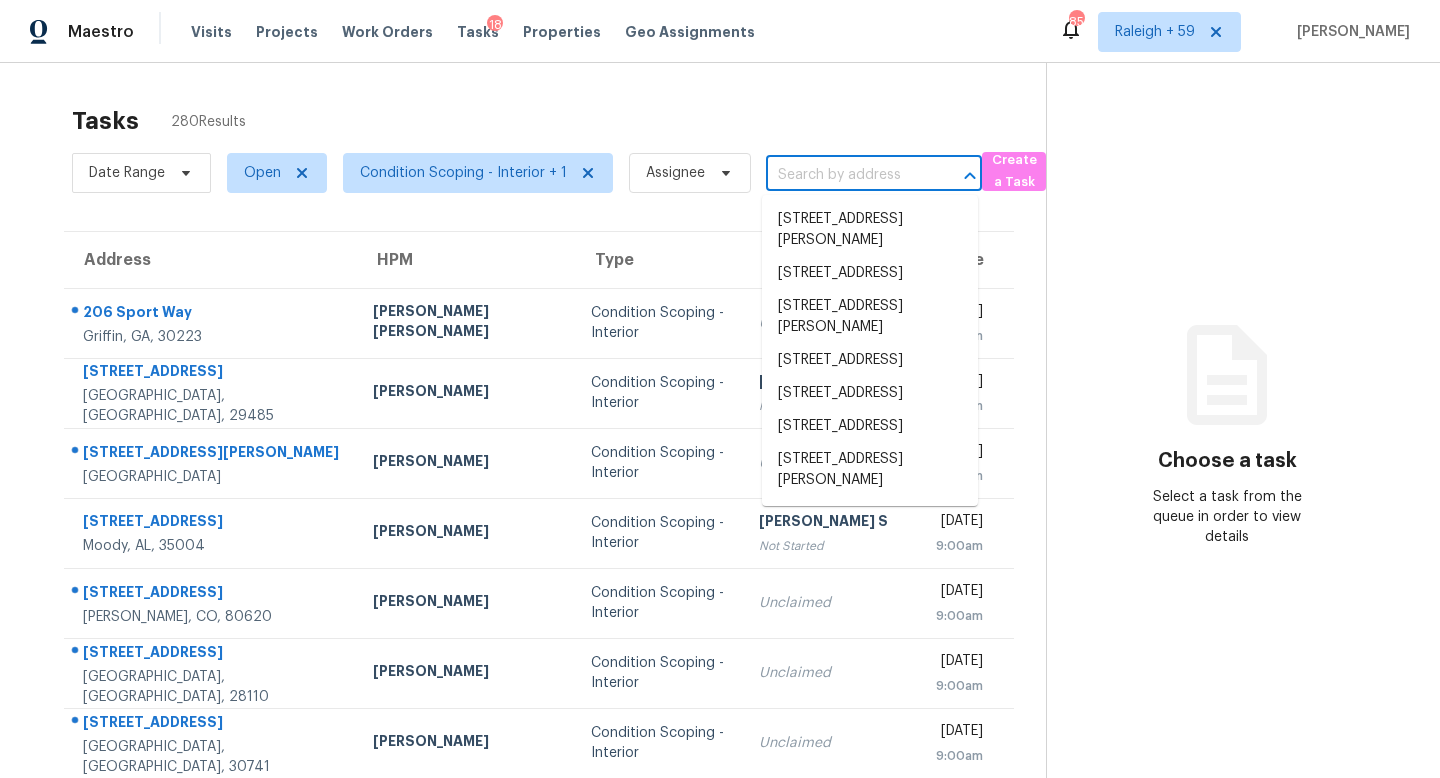 paste on "[STREET_ADDRESS]" 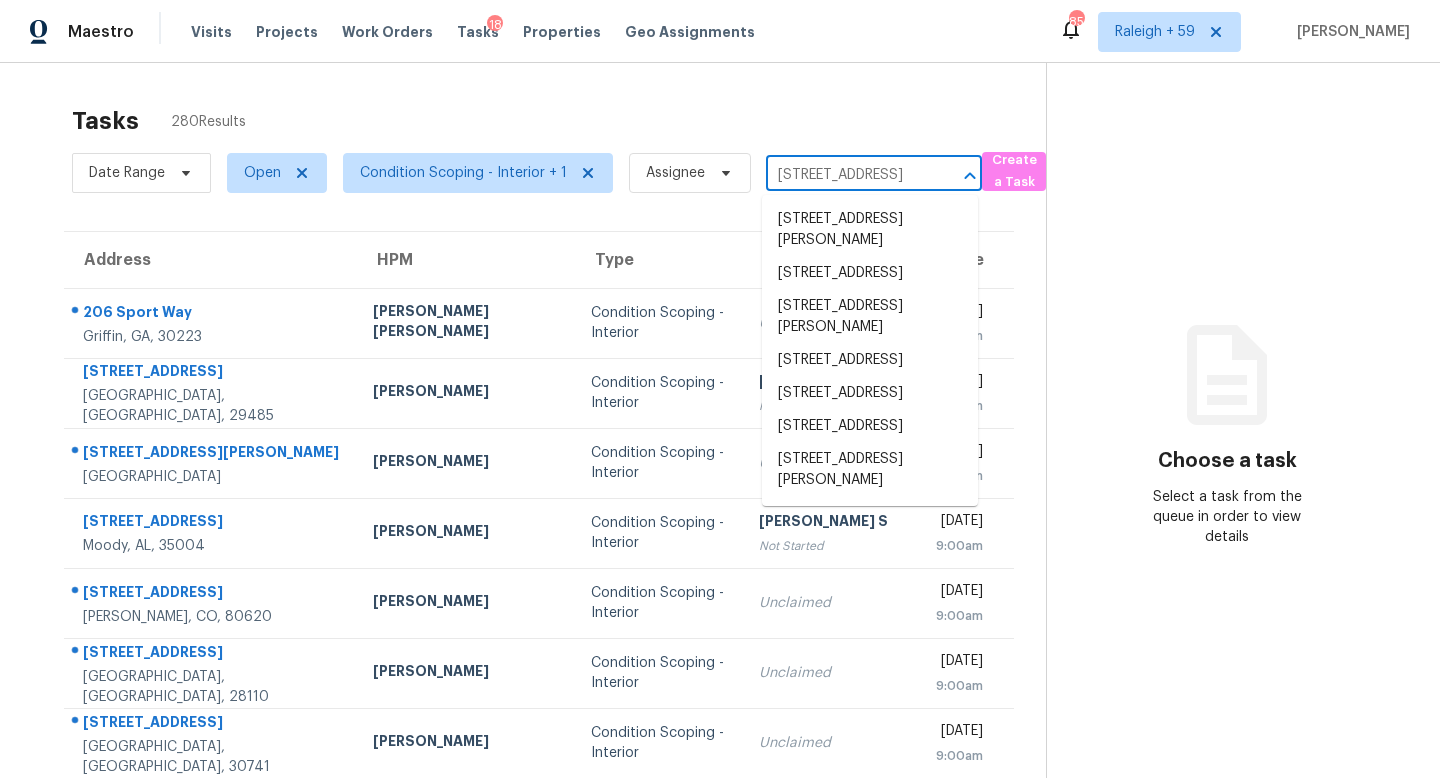 scroll, scrollTop: 0, scrollLeft: 101, axis: horizontal 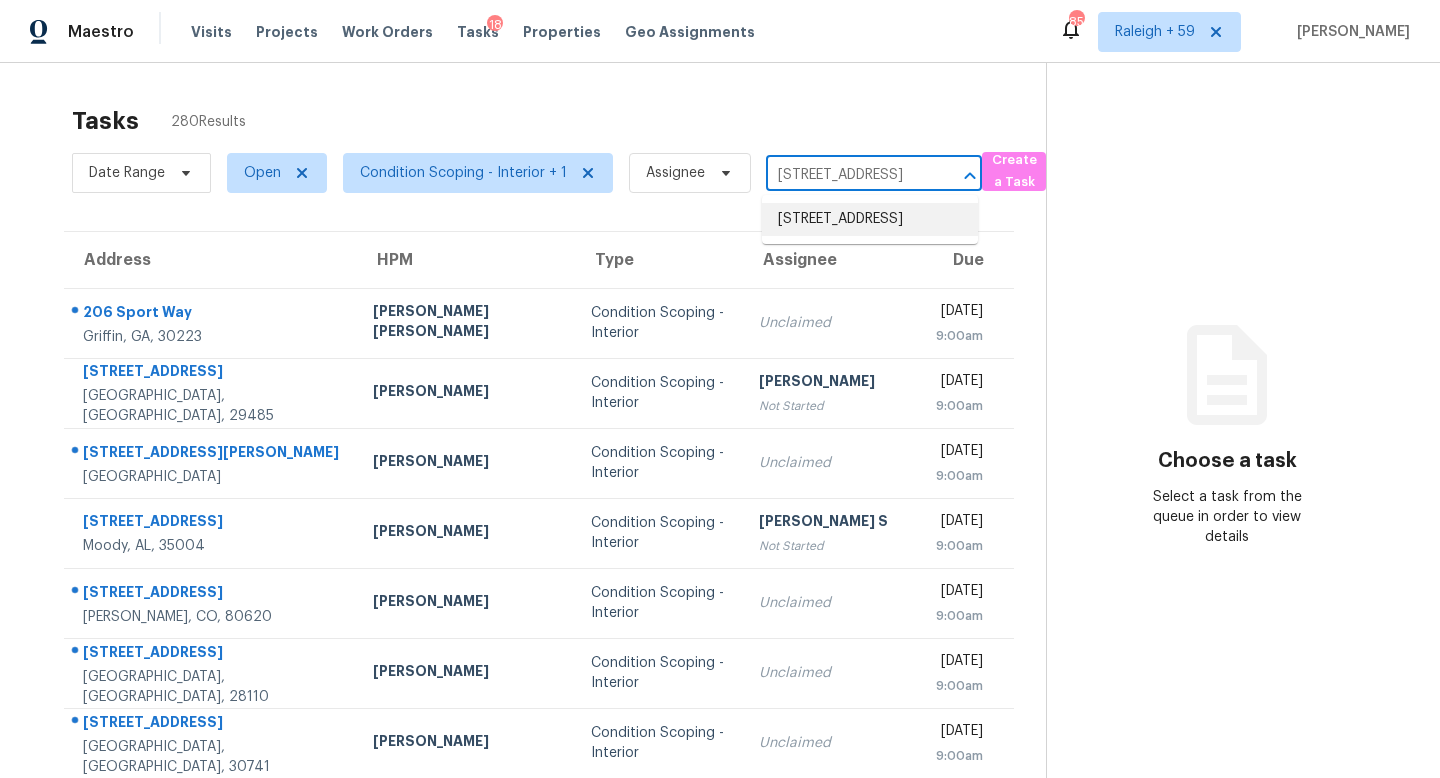 click on "[STREET_ADDRESS]" at bounding box center [870, 219] 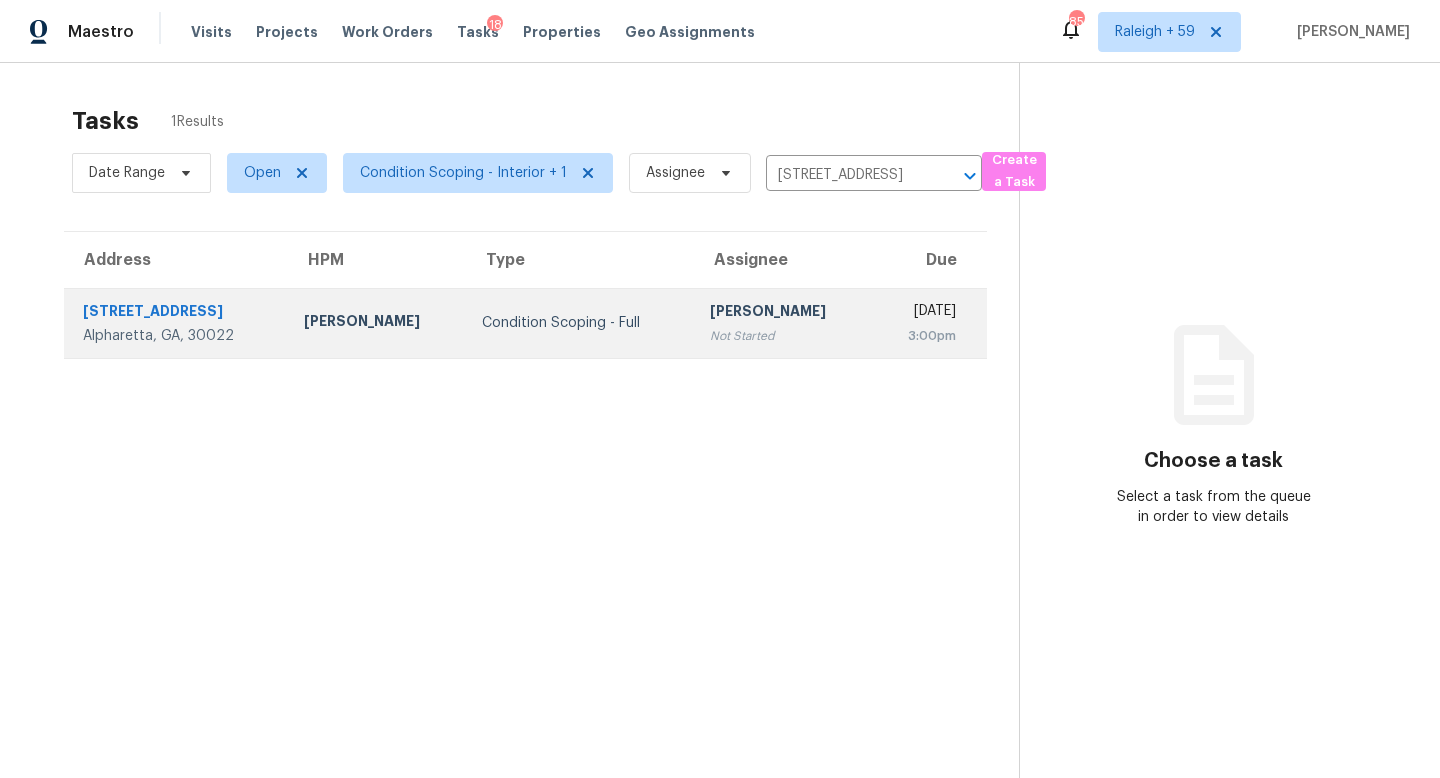 click on "[PERSON_NAME]" at bounding box center [783, 313] 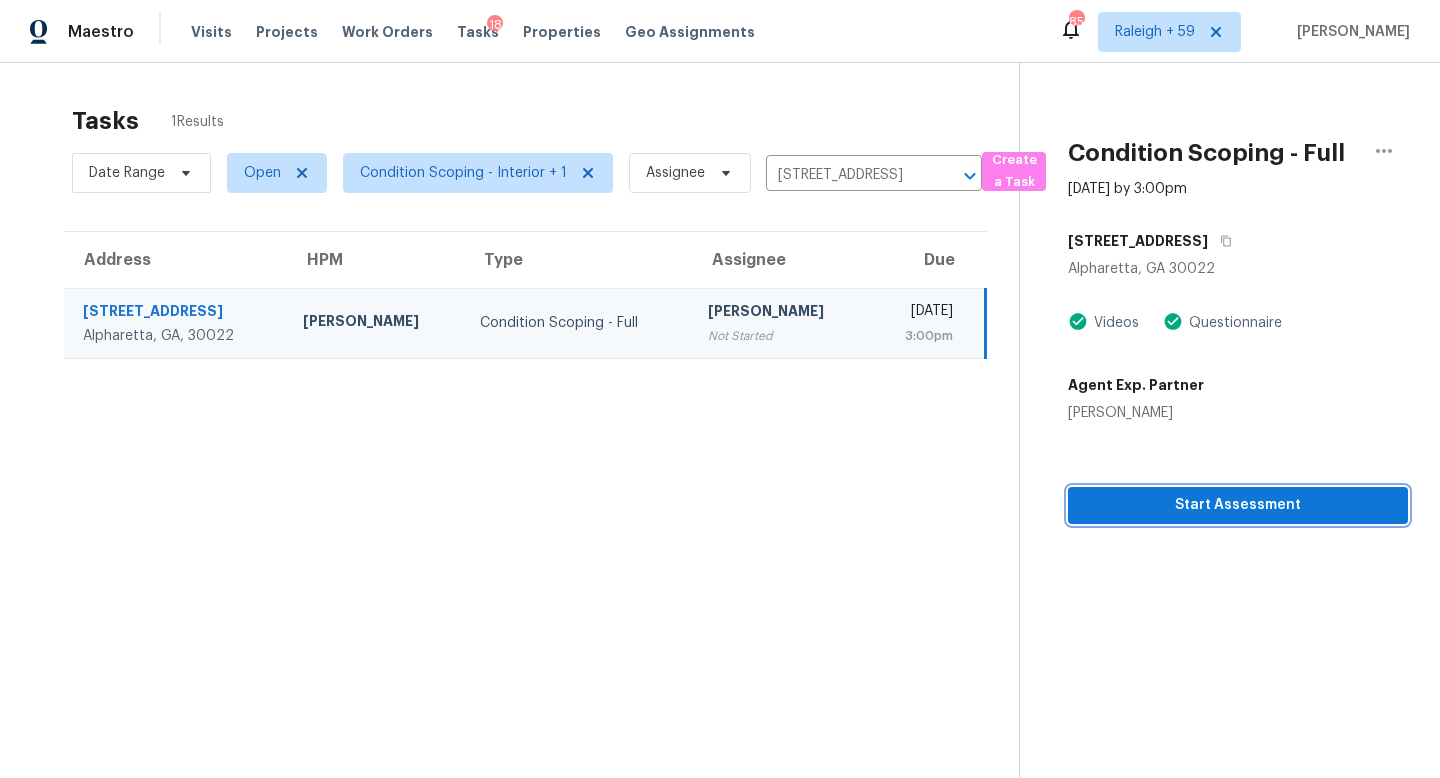 click on "Start Assessment" at bounding box center [1238, 505] 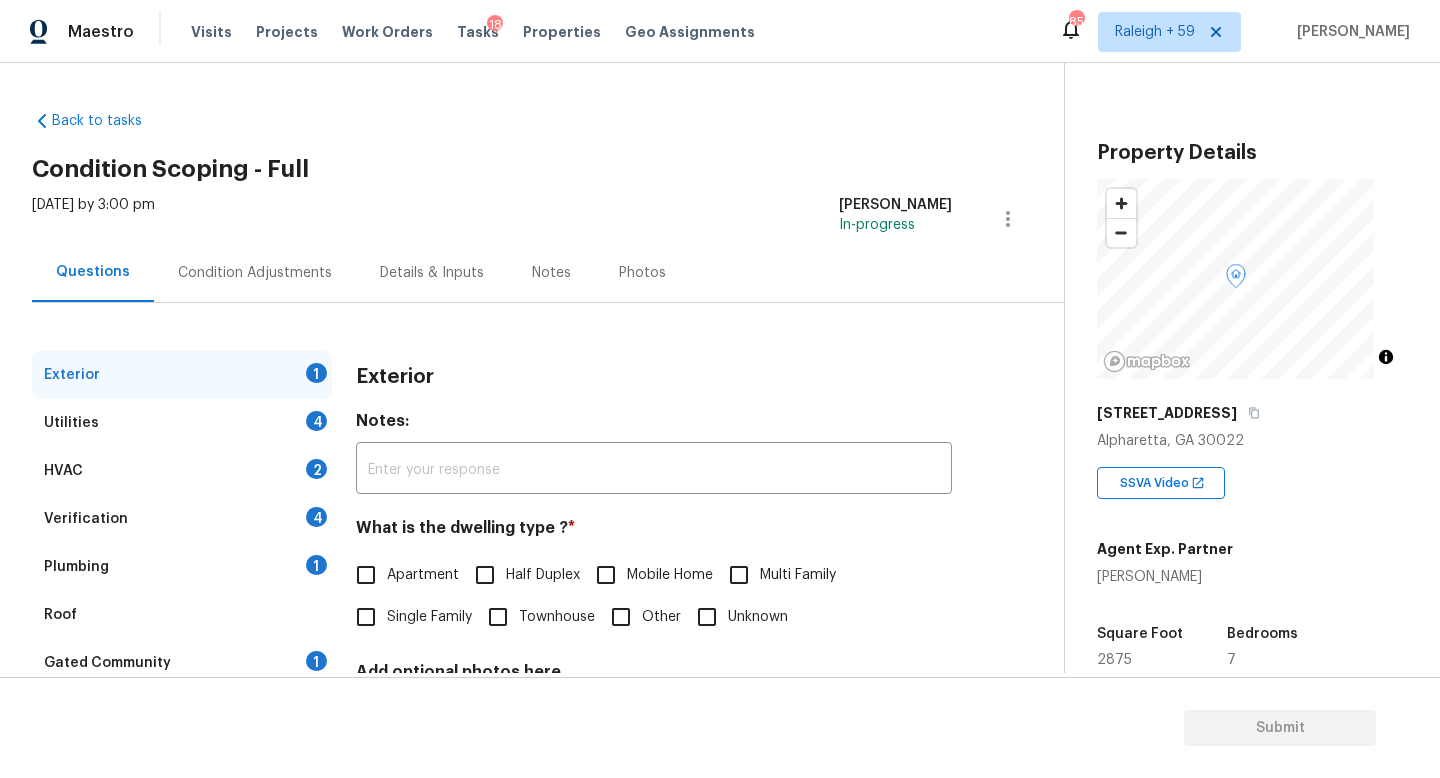 scroll, scrollTop: 200, scrollLeft: 0, axis: vertical 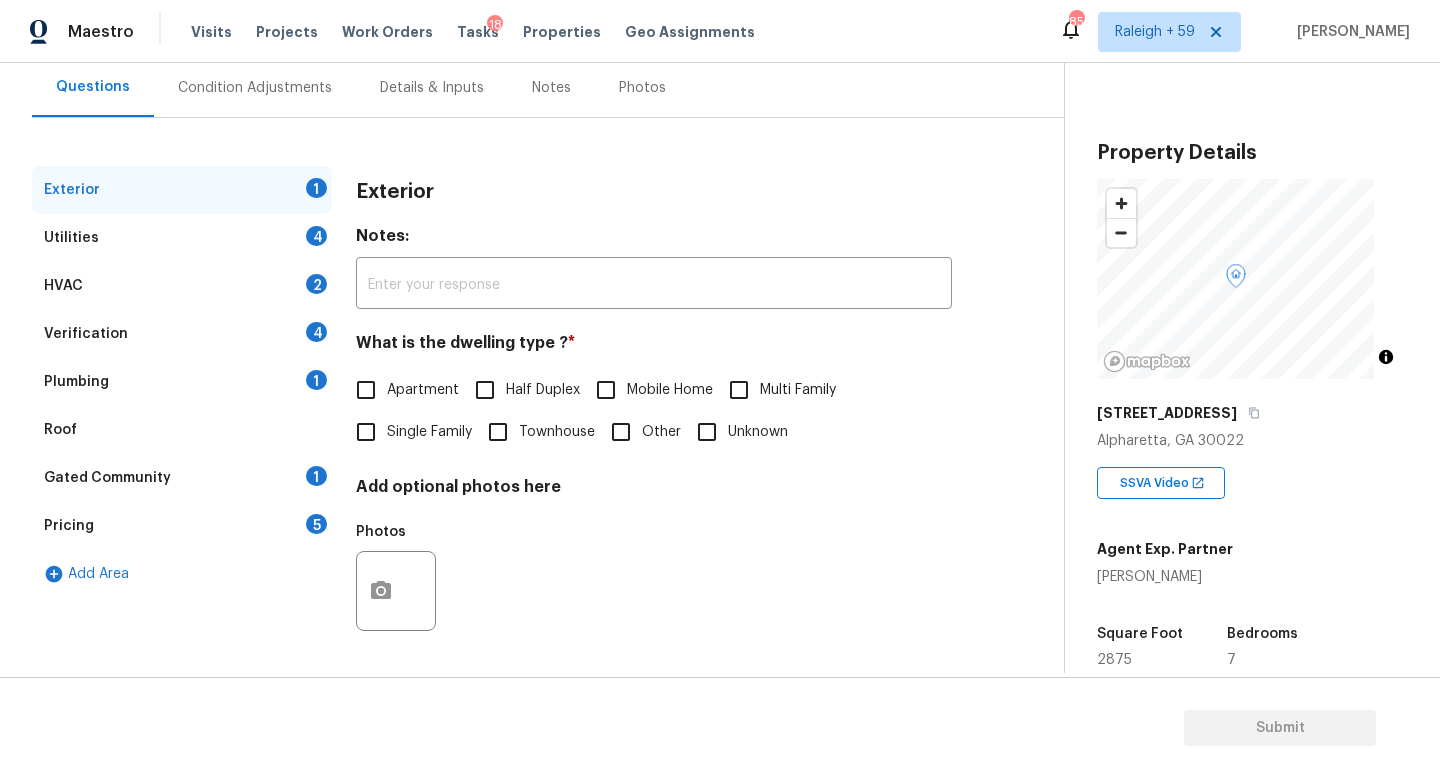 click on "Single Family" at bounding box center [429, 432] 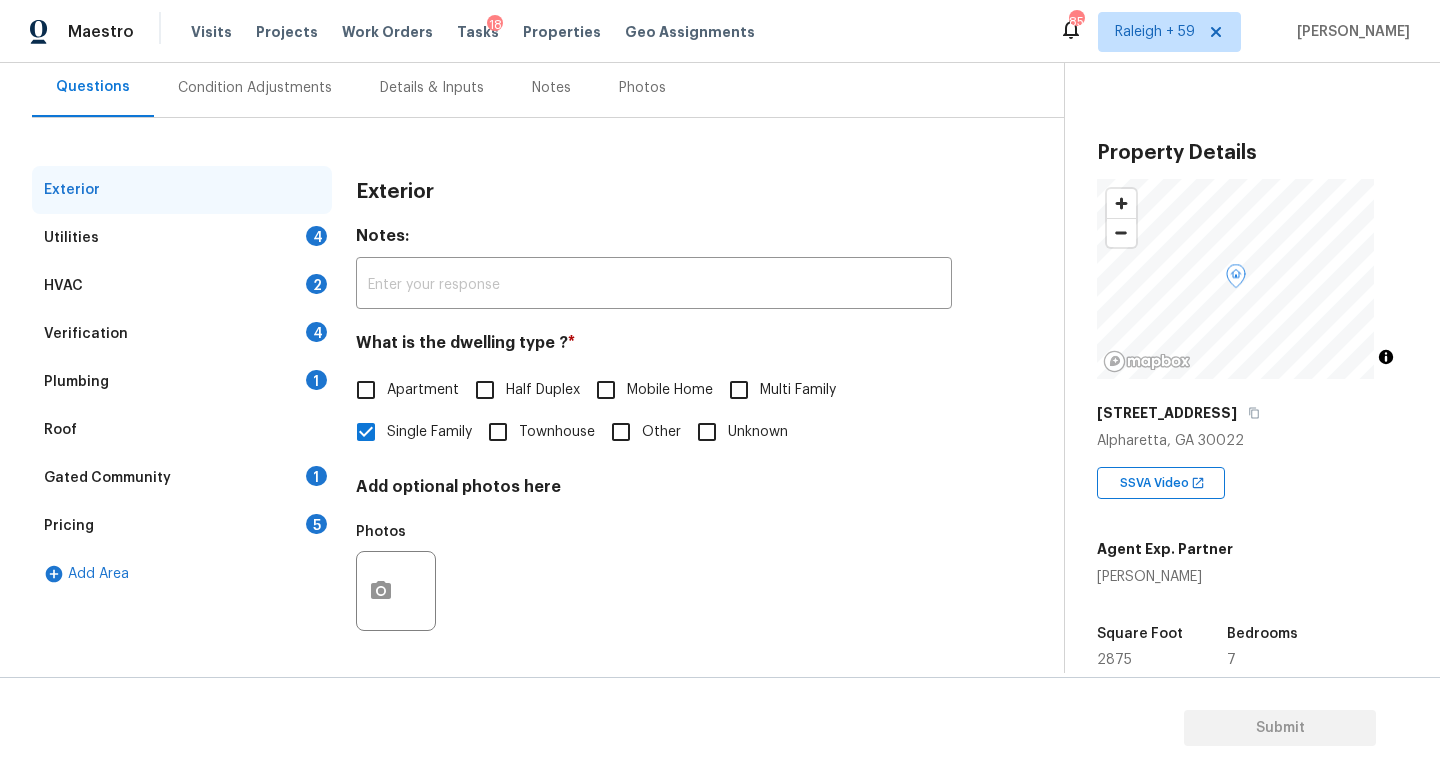 click on "Plumbing 1" at bounding box center [182, 382] 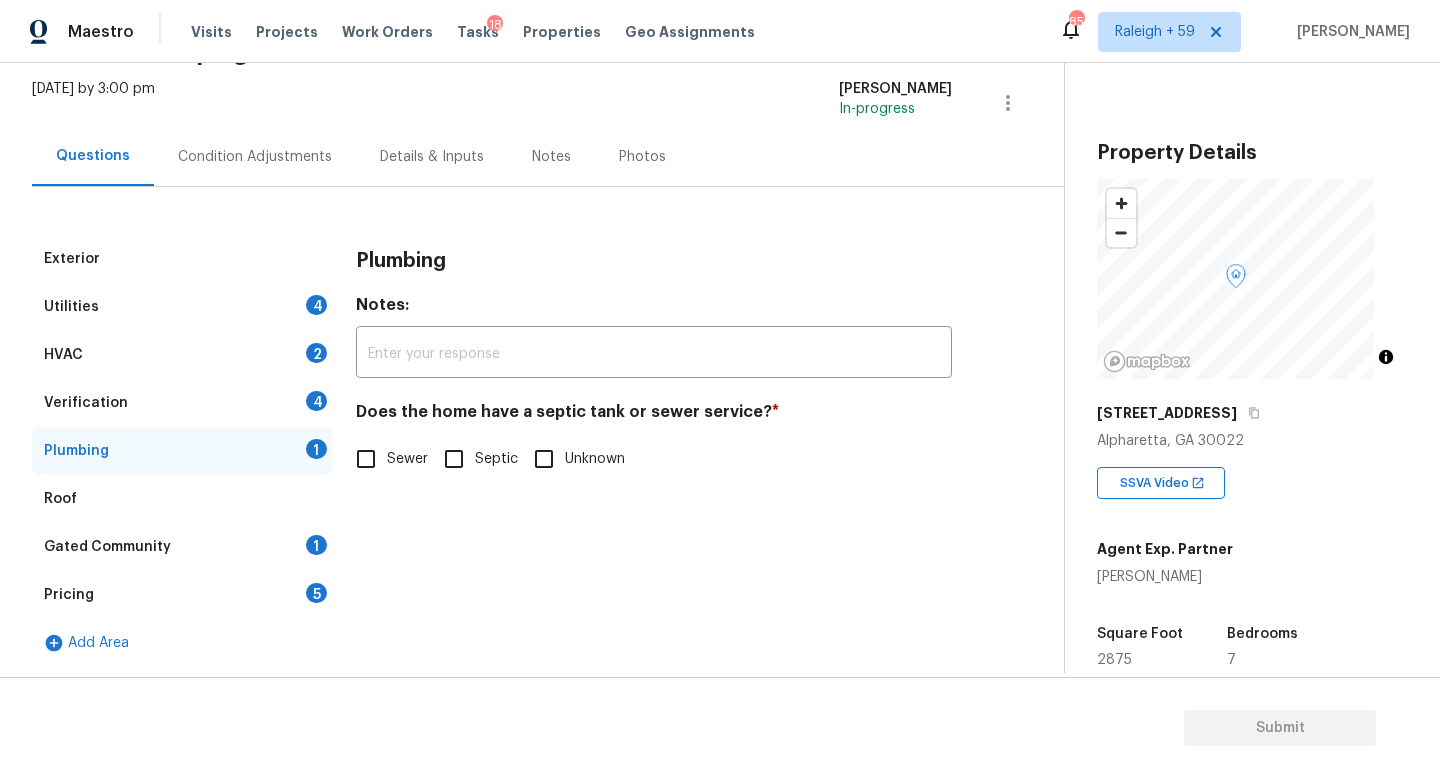click on "Details & Inputs" at bounding box center (432, 156) 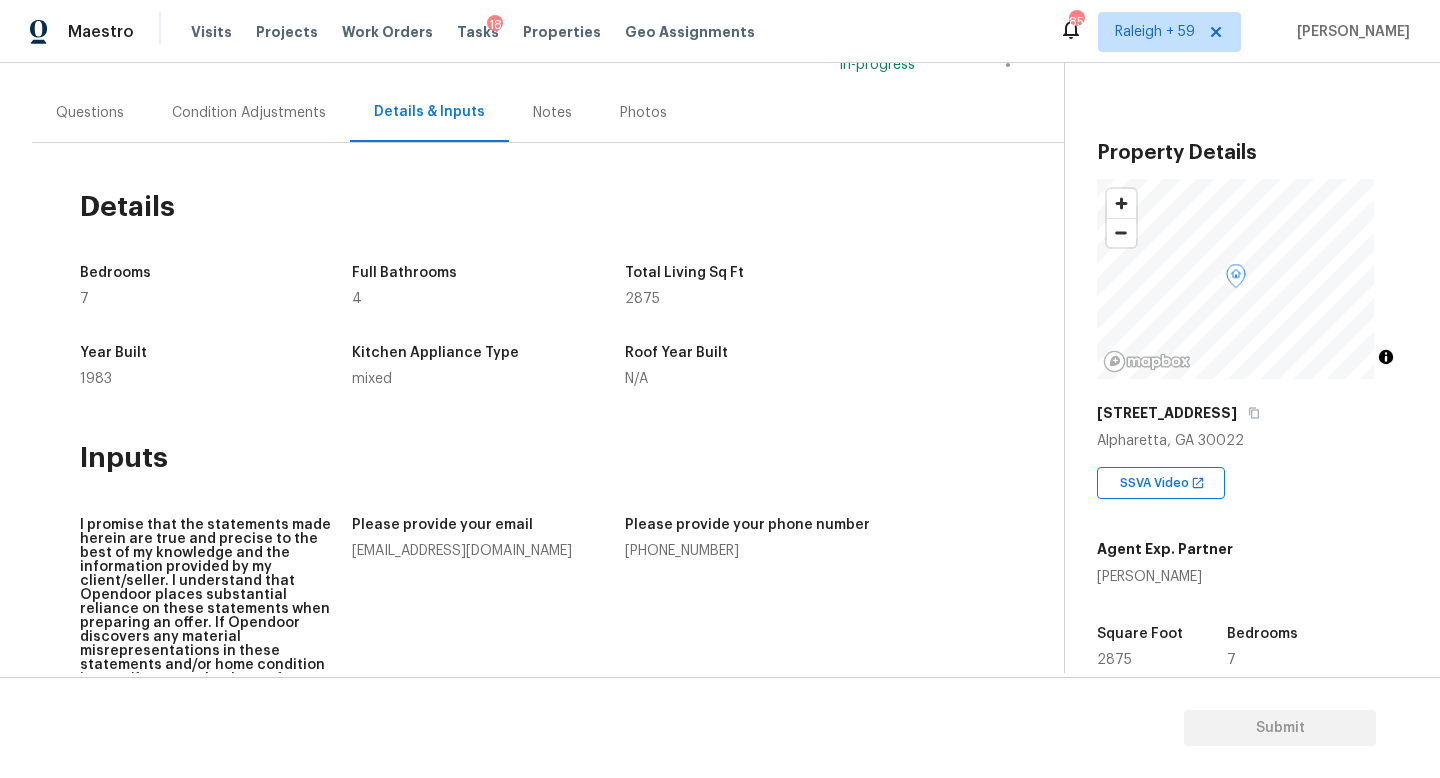 scroll, scrollTop: 0, scrollLeft: 0, axis: both 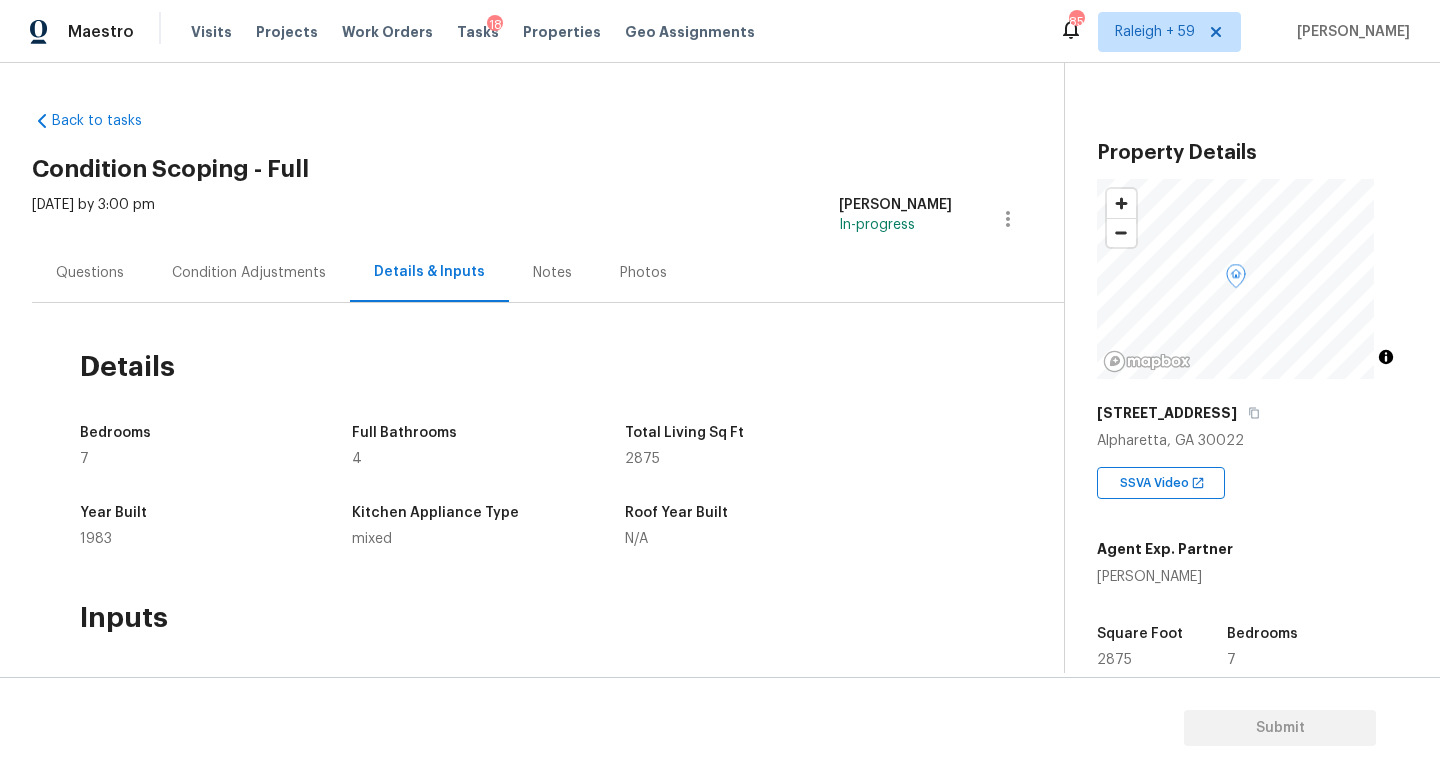 click on "Questions" at bounding box center [90, 273] 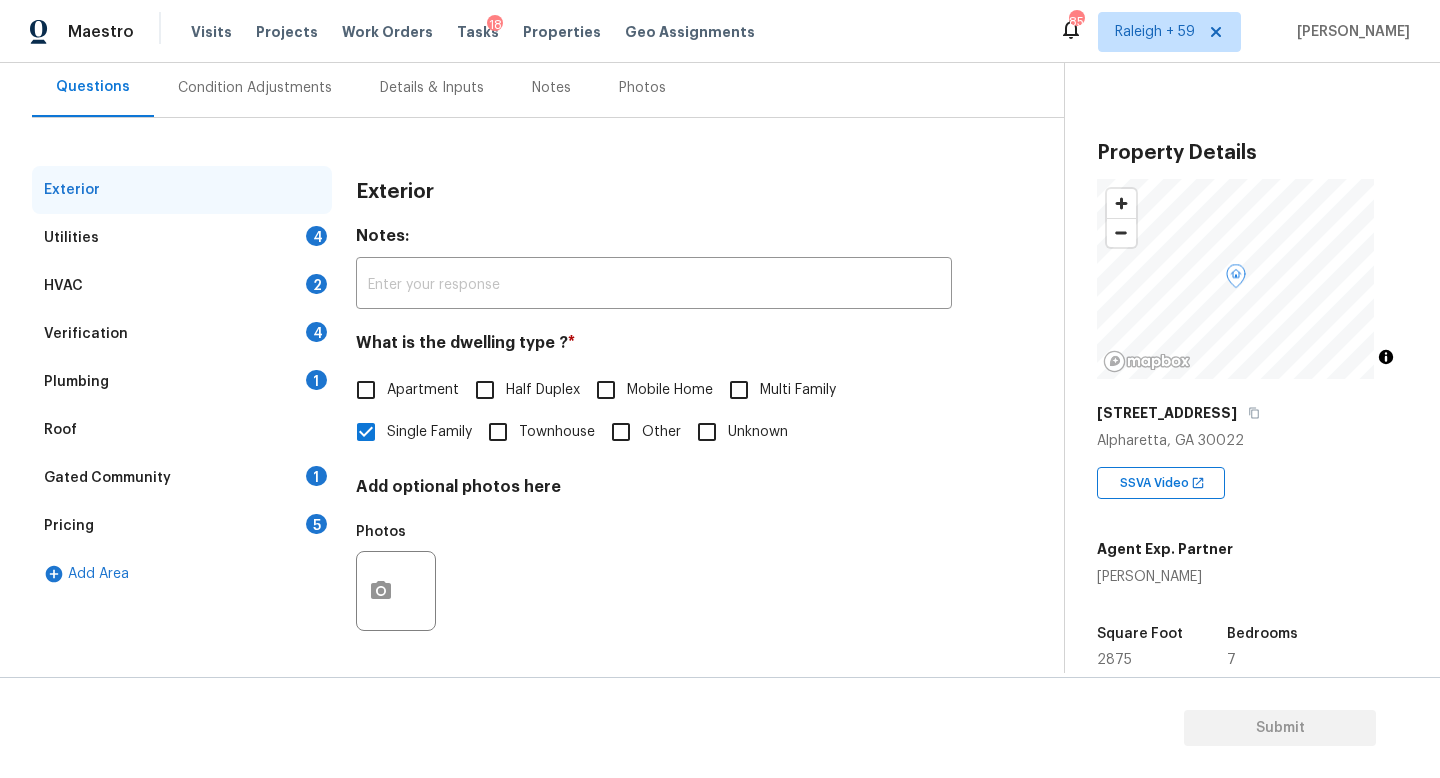 click on "Plumbing 1" at bounding box center [182, 382] 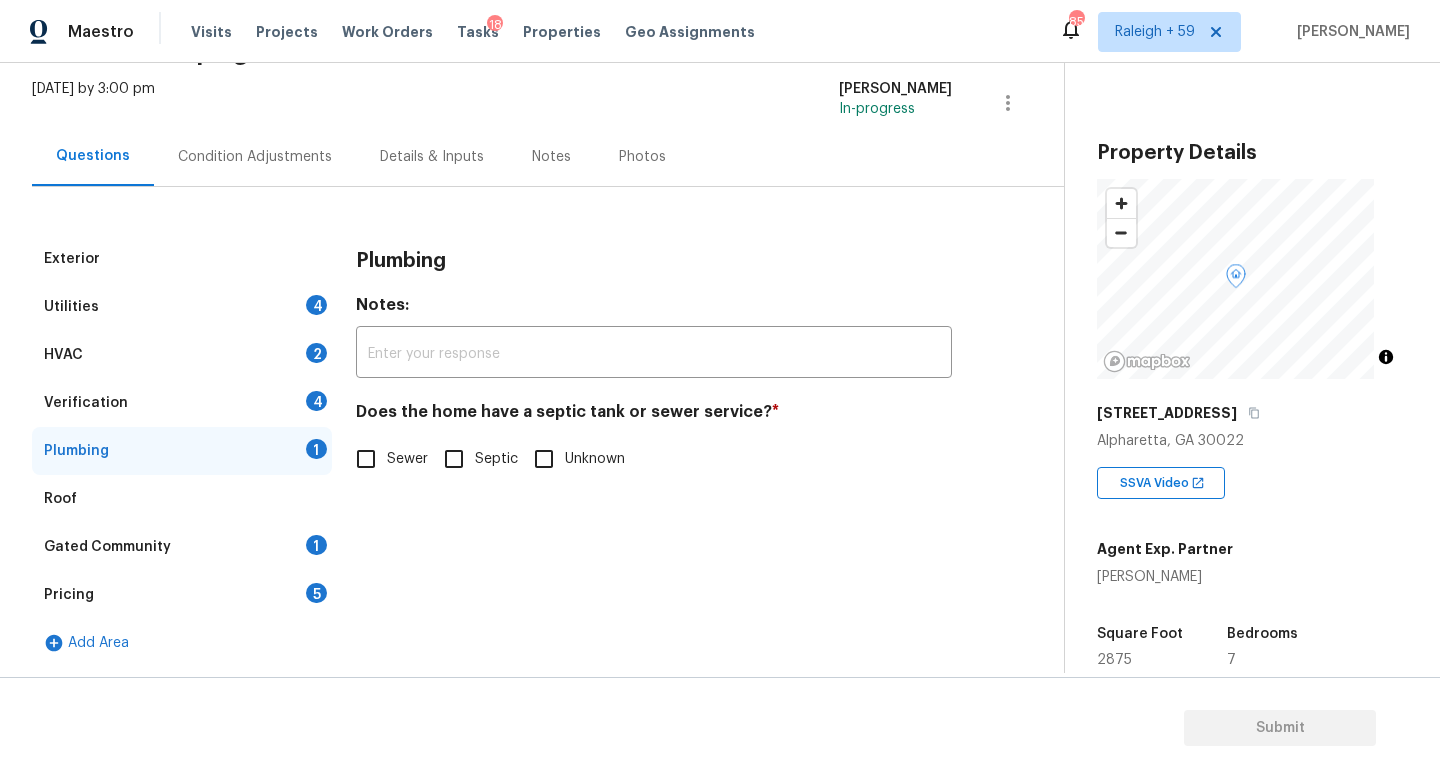 scroll, scrollTop: 131, scrollLeft: 0, axis: vertical 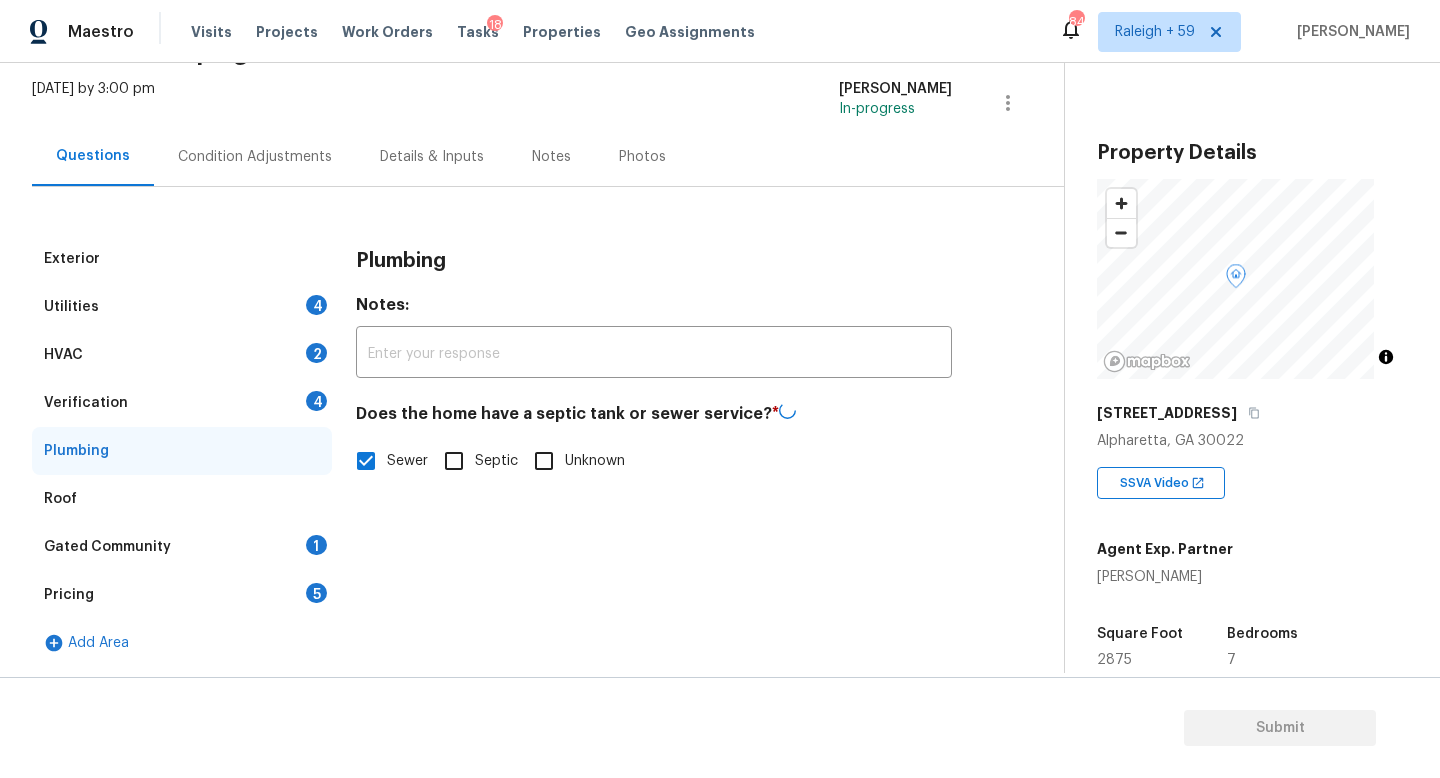 drag, startPoint x: 261, startPoint y: 531, endPoint x: 321, endPoint y: 483, distance: 76.837494 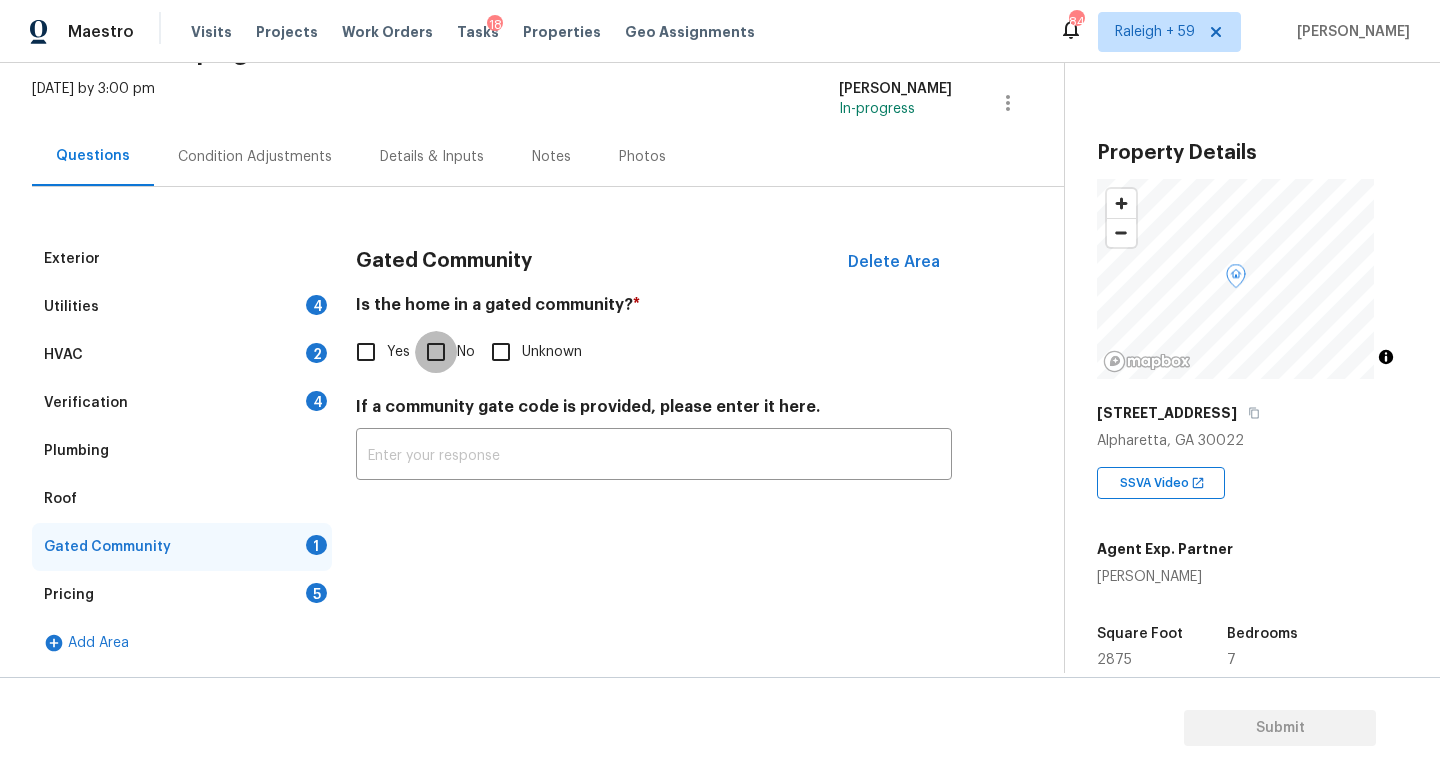 click on "No" at bounding box center [436, 352] 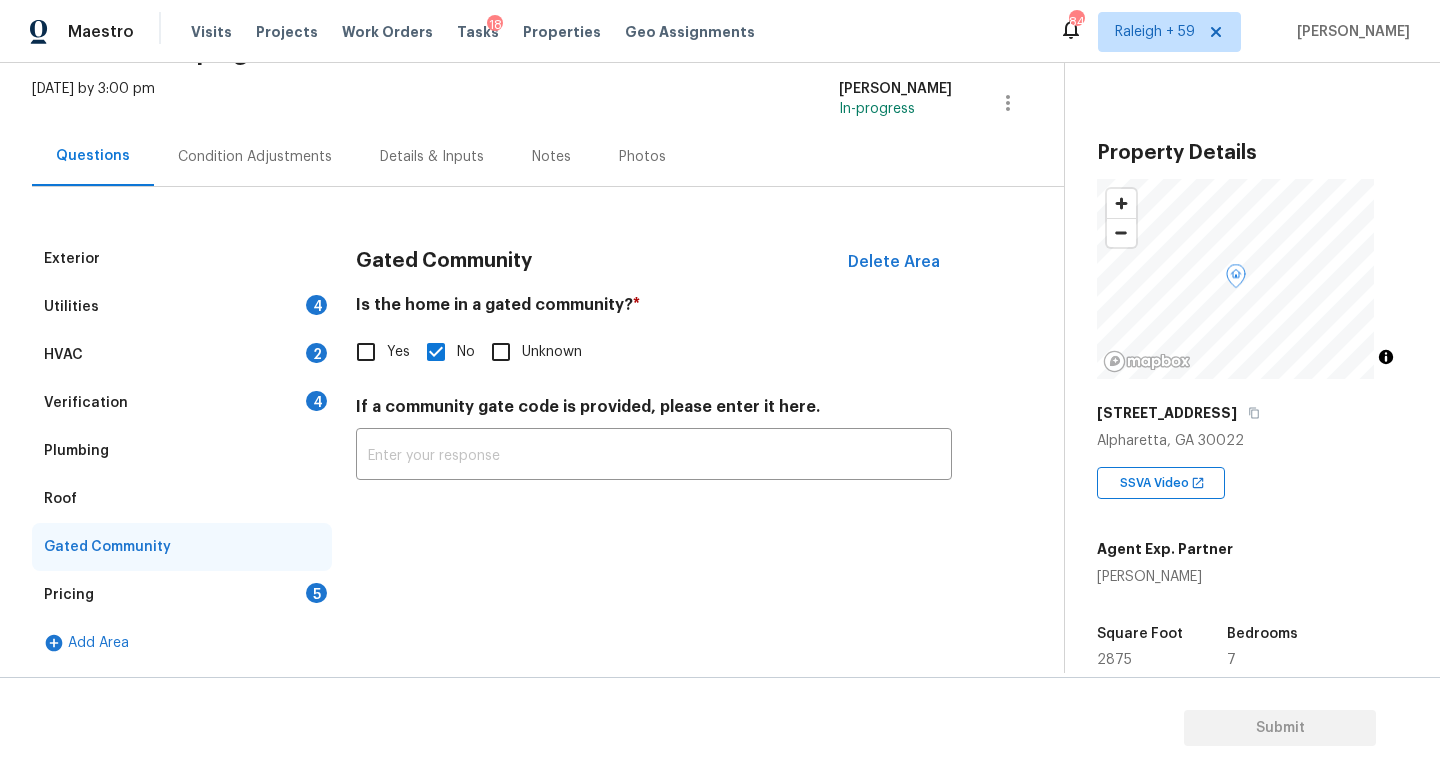 click on "Verification 4" at bounding box center (182, 403) 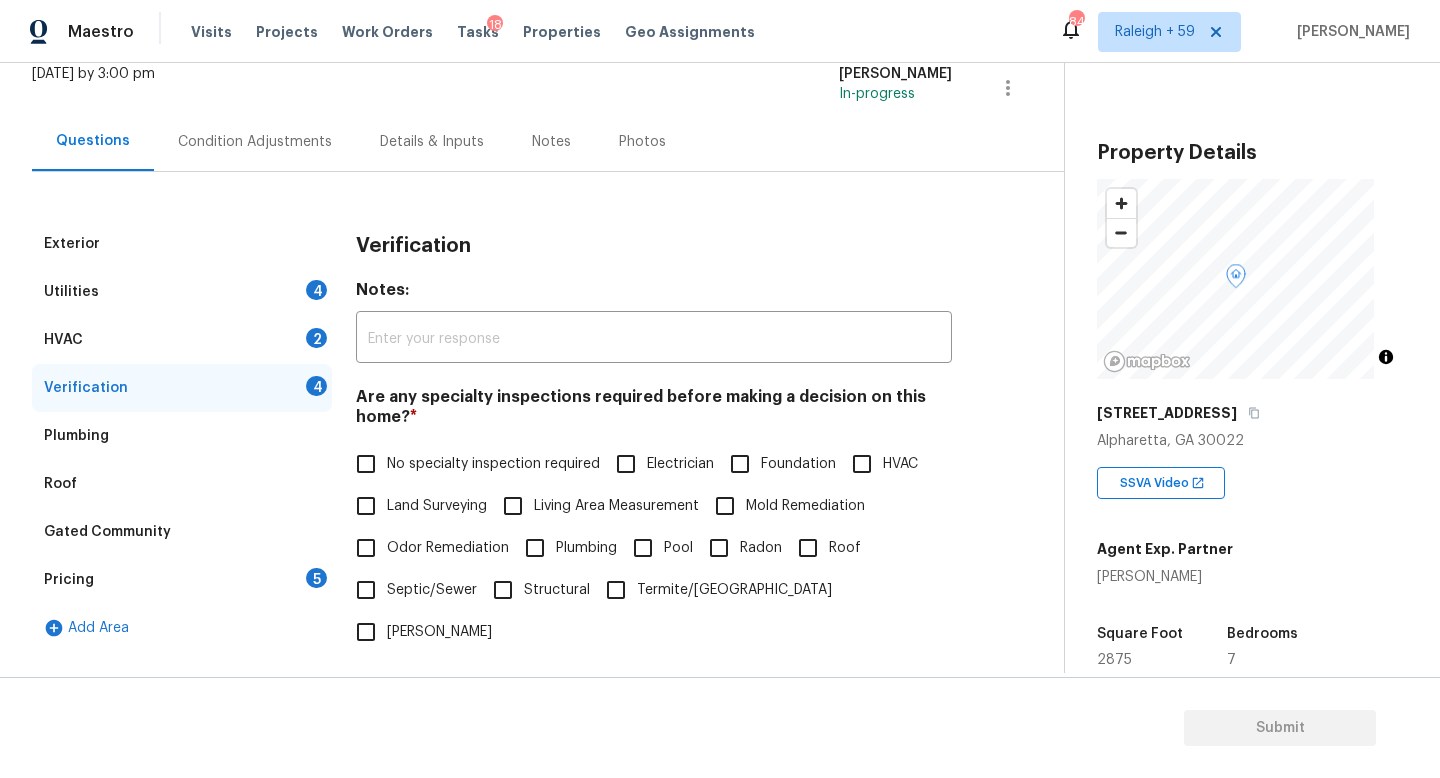 click on "No specialty inspection required" at bounding box center (366, 464) 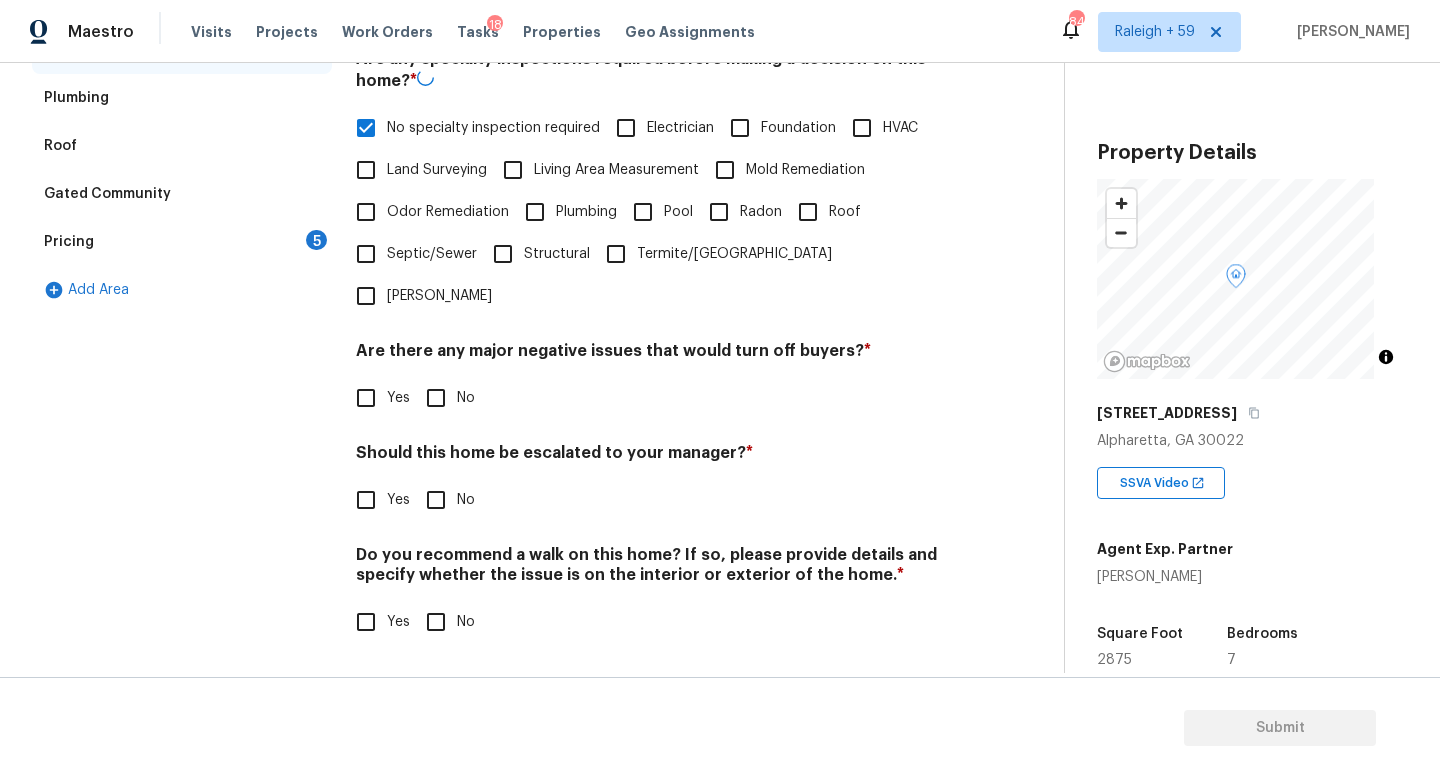 scroll, scrollTop: 482, scrollLeft: 0, axis: vertical 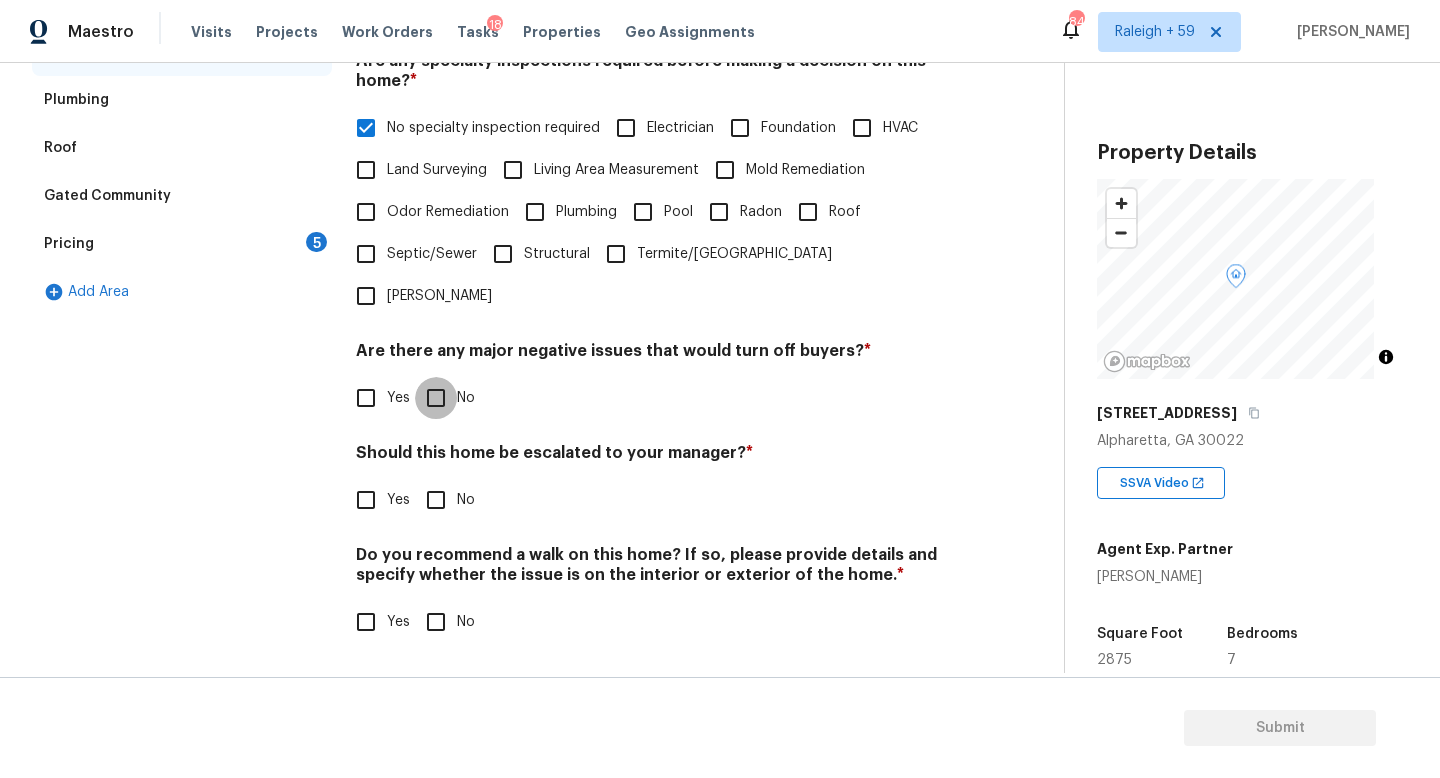 click on "No" at bounding box center (436, 398) 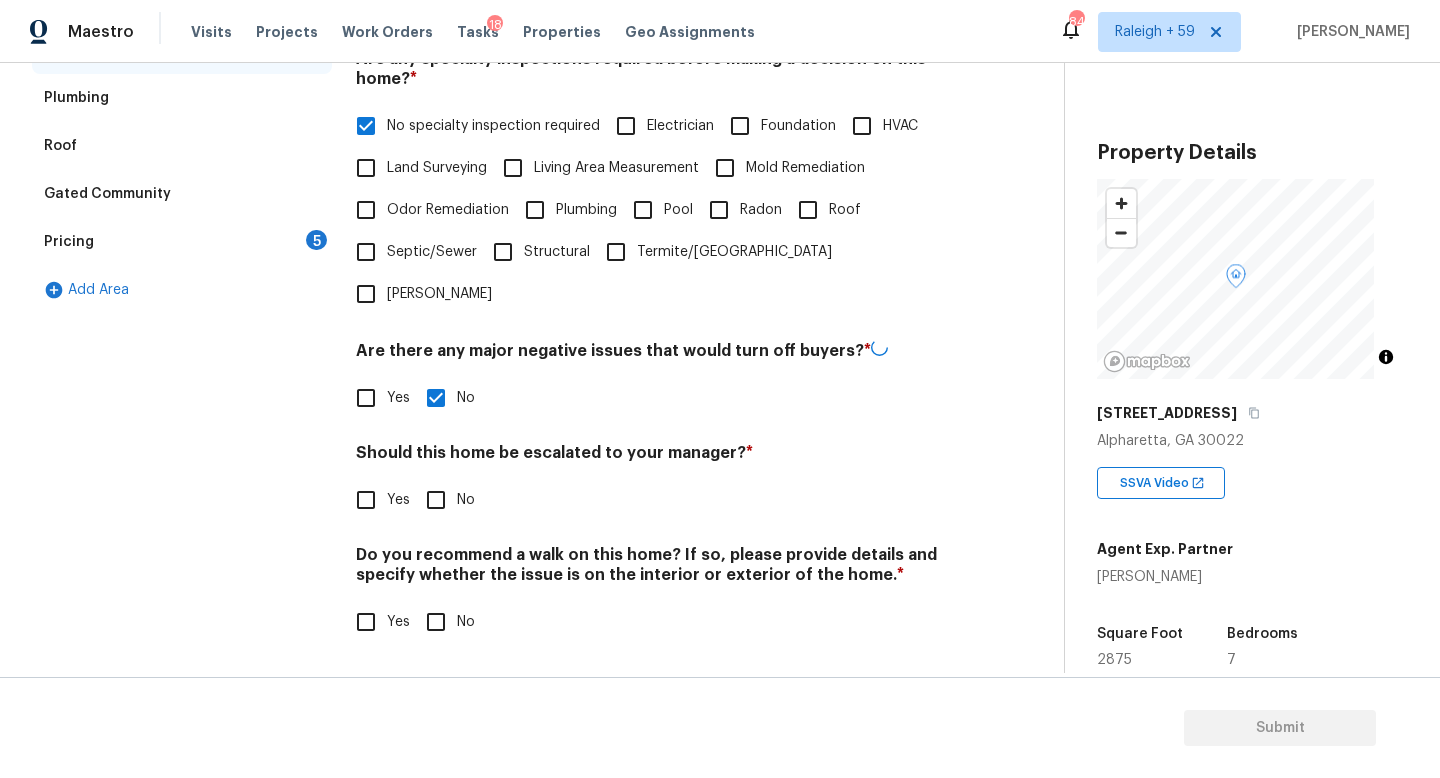 drag, startPoint x: 350, startPoint y: 501, endPoint x: 369, endPoint y: 506, distance: 19.646883 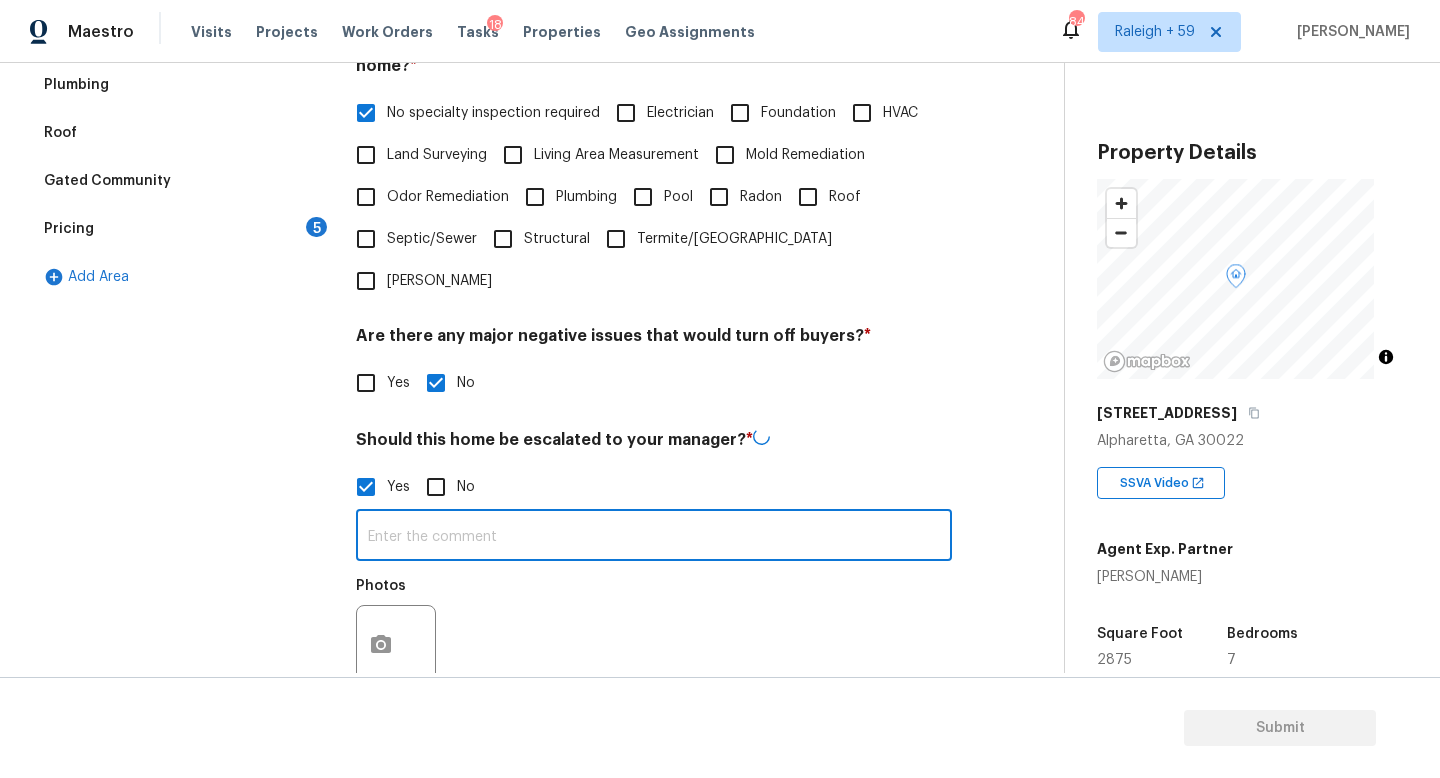 click at bounding box center [654, 537] 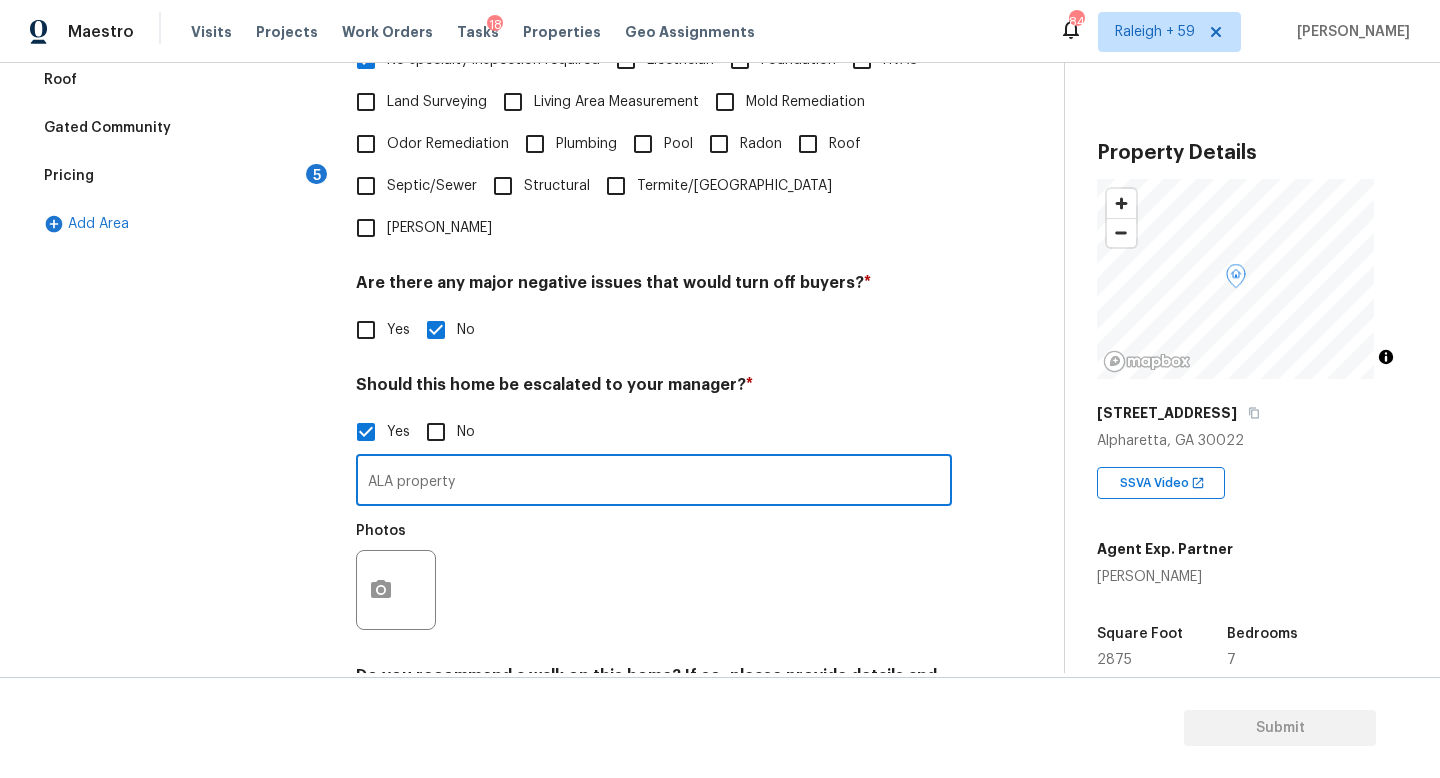 scroll, scrollTop: 644, scrollLeft: 0, axis: vertical 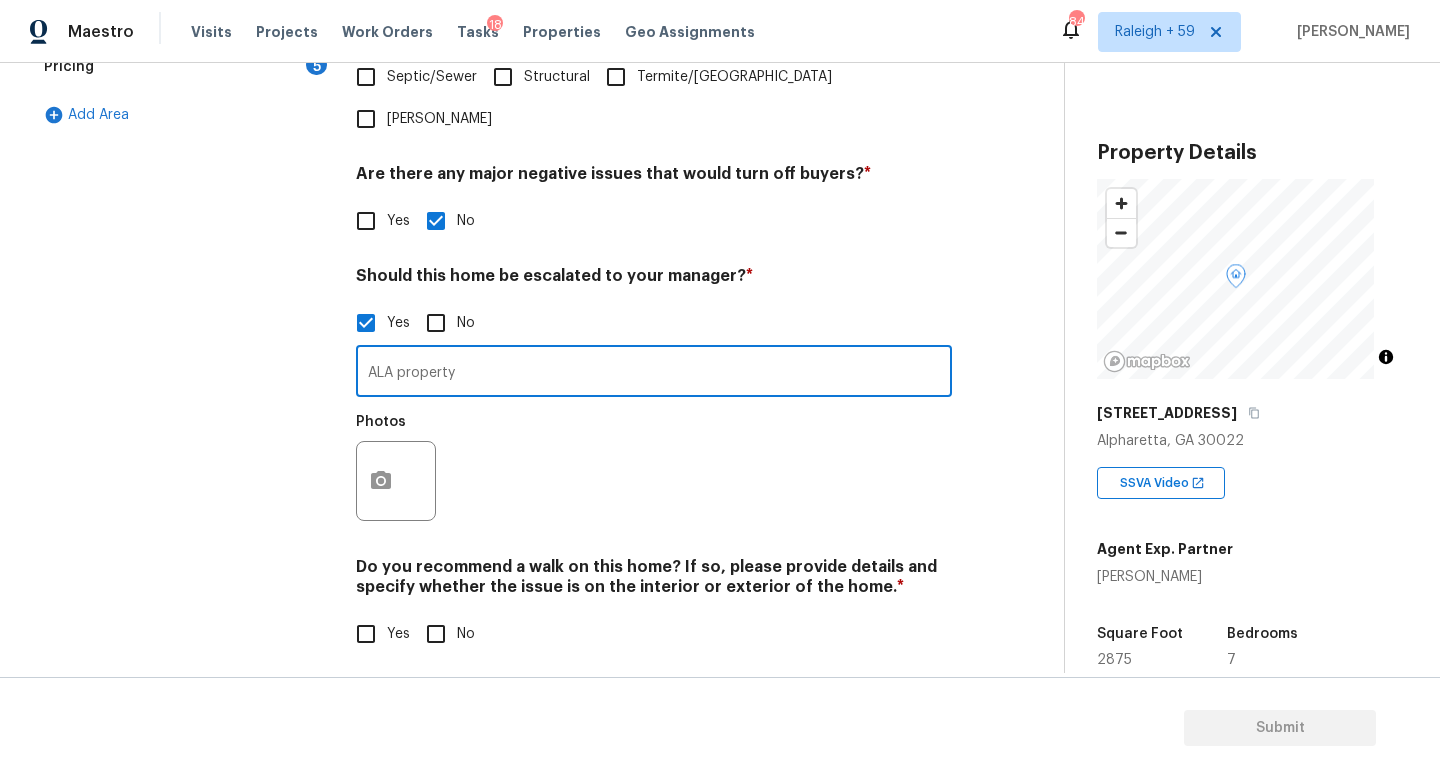 type on "ALA property" 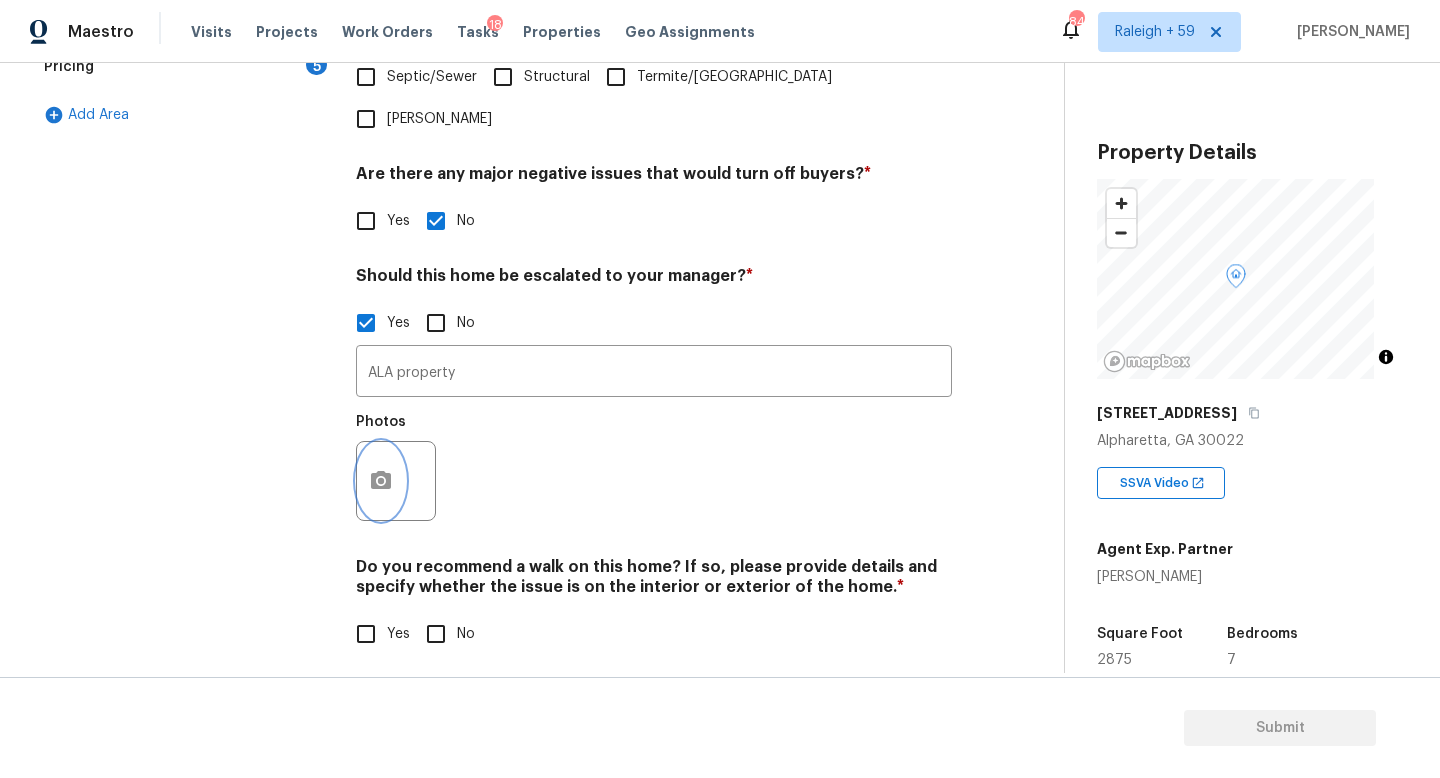 click at bounding box center (381, 481) 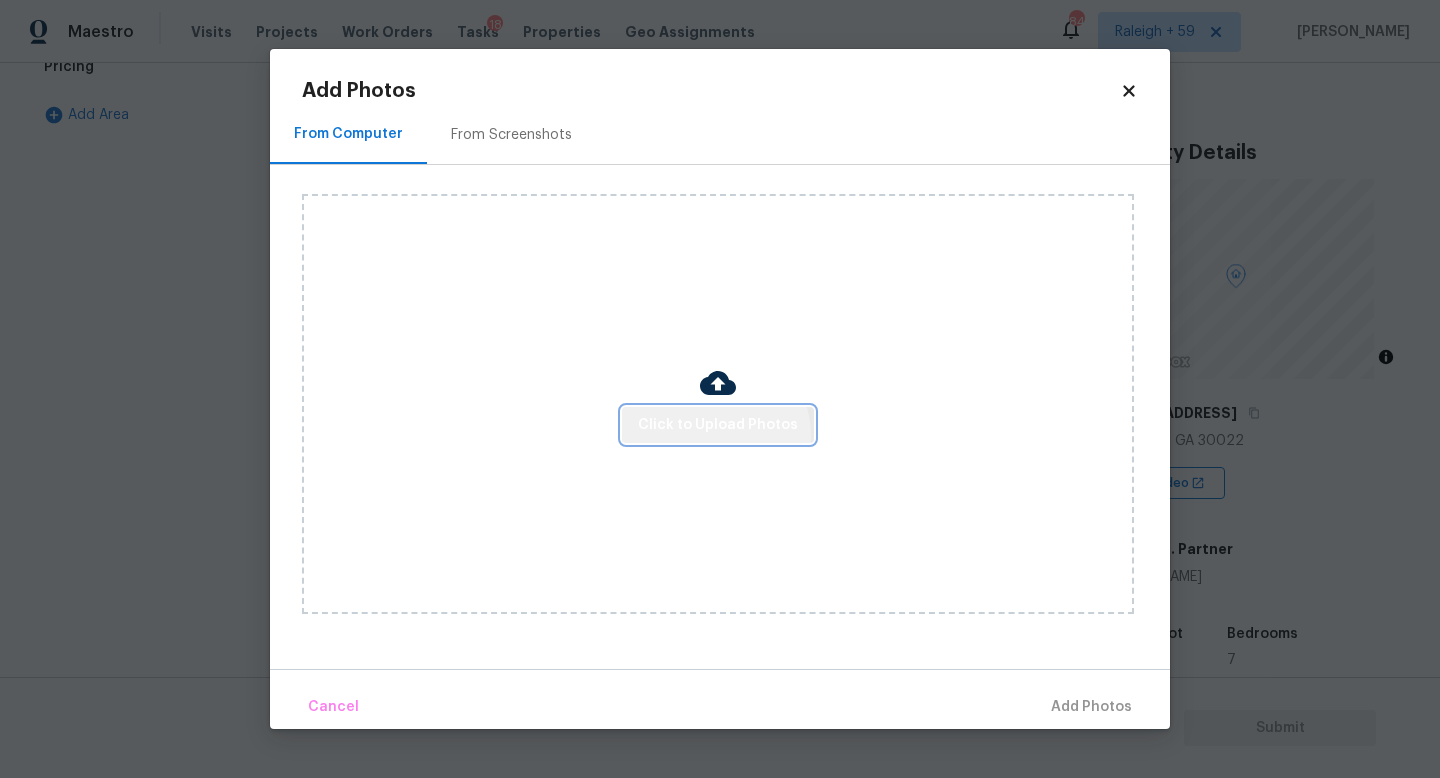 click on "Click to Upload Photos" at bounding box center [718, 425] 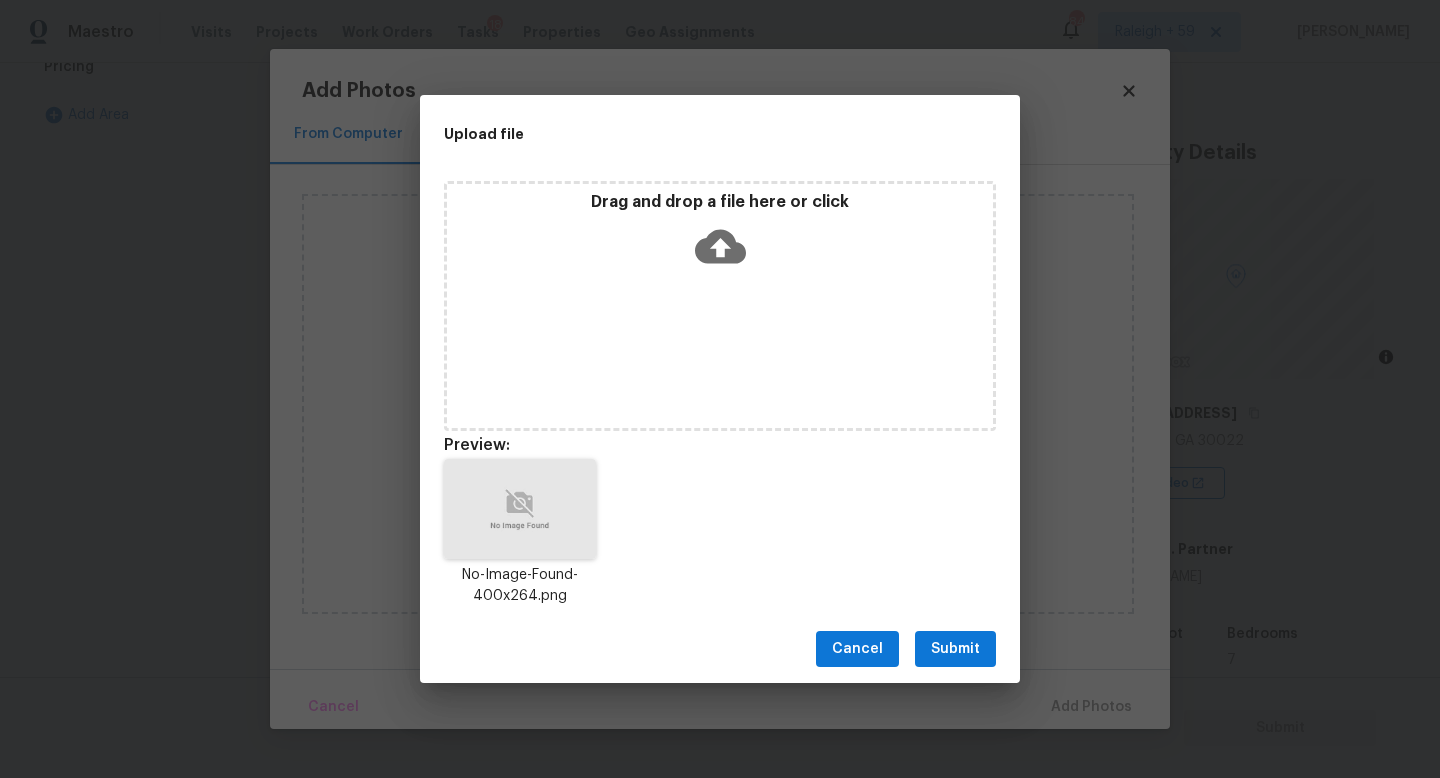 click on "Submit" at bounding box center [955, 649] 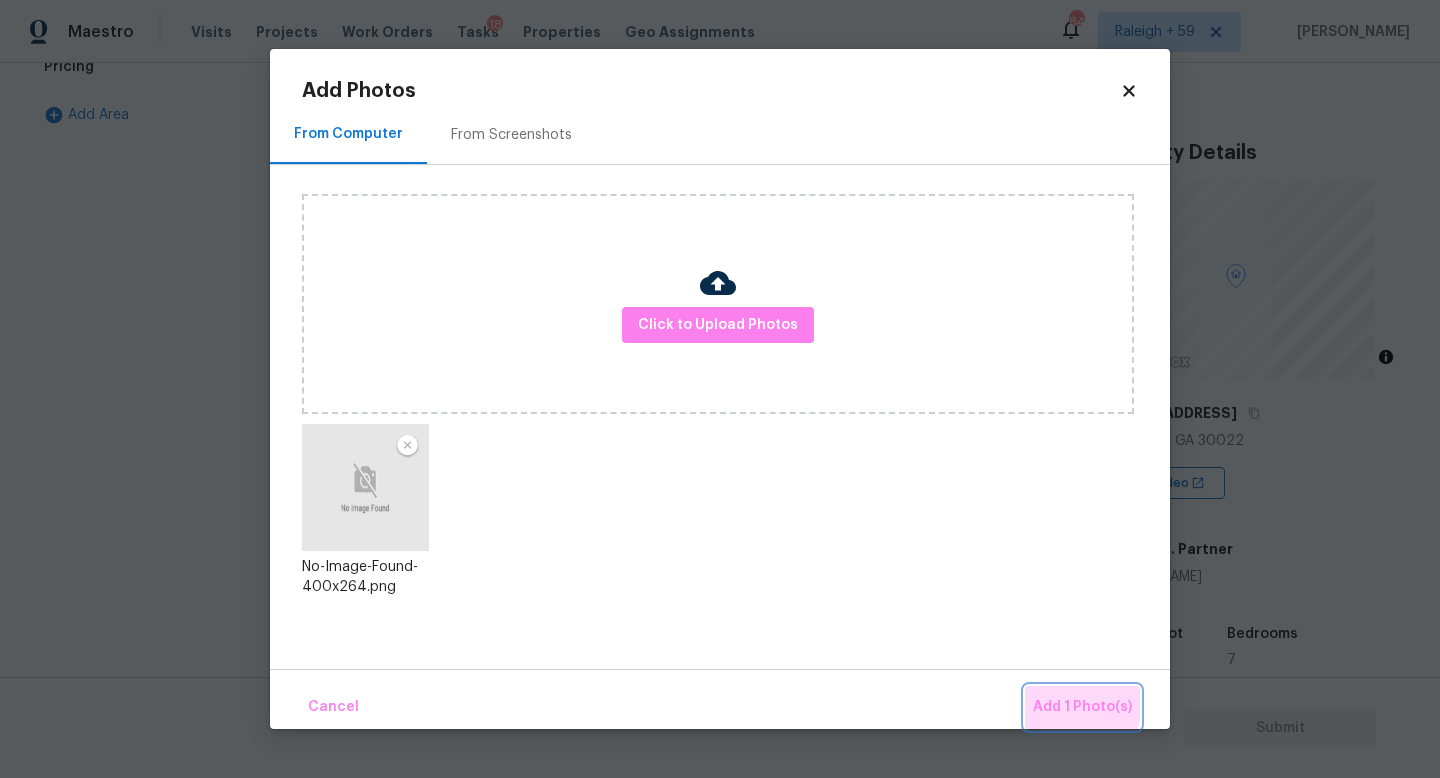 click on "Add 1 Photo(s)" at bounding box center (1082, 707) 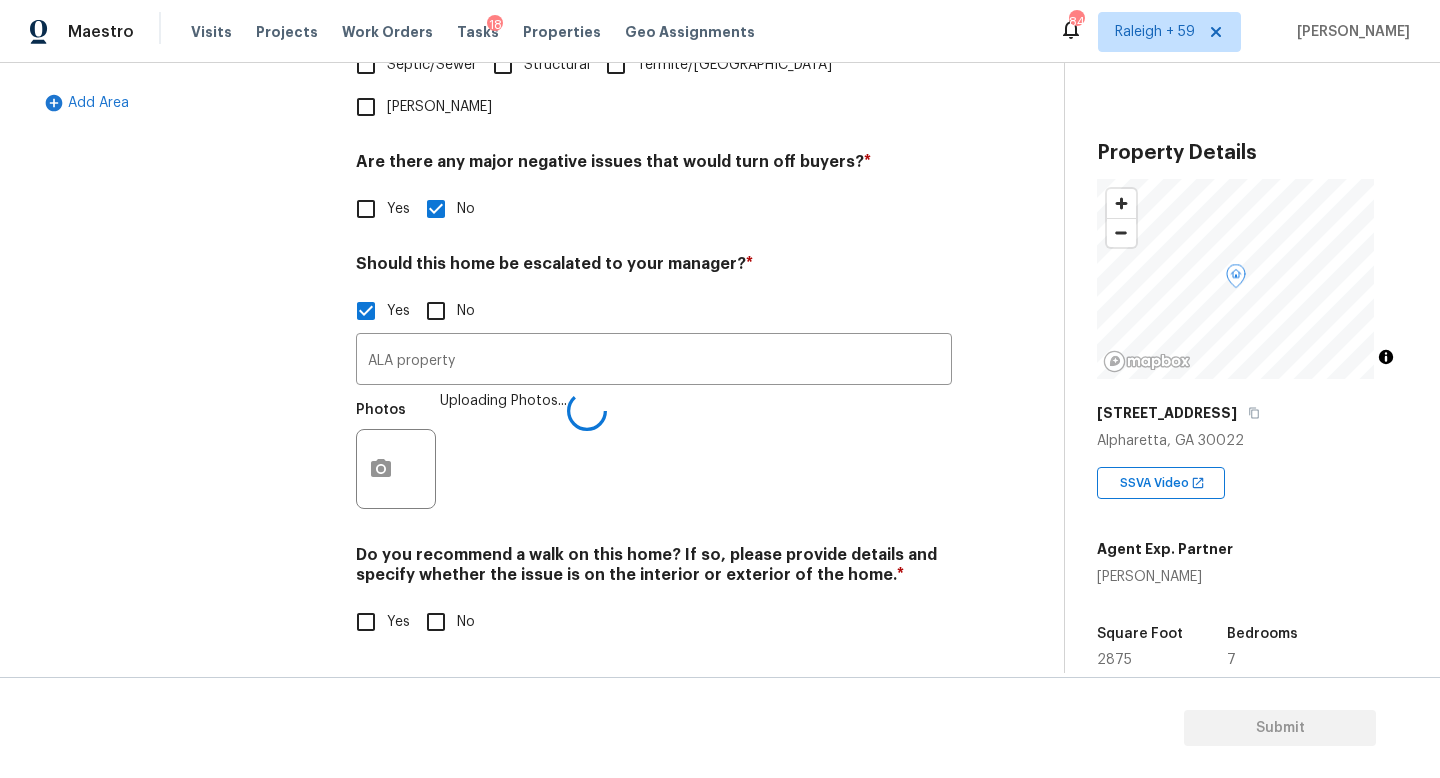 click on "No" at bounding box center (436, 622) 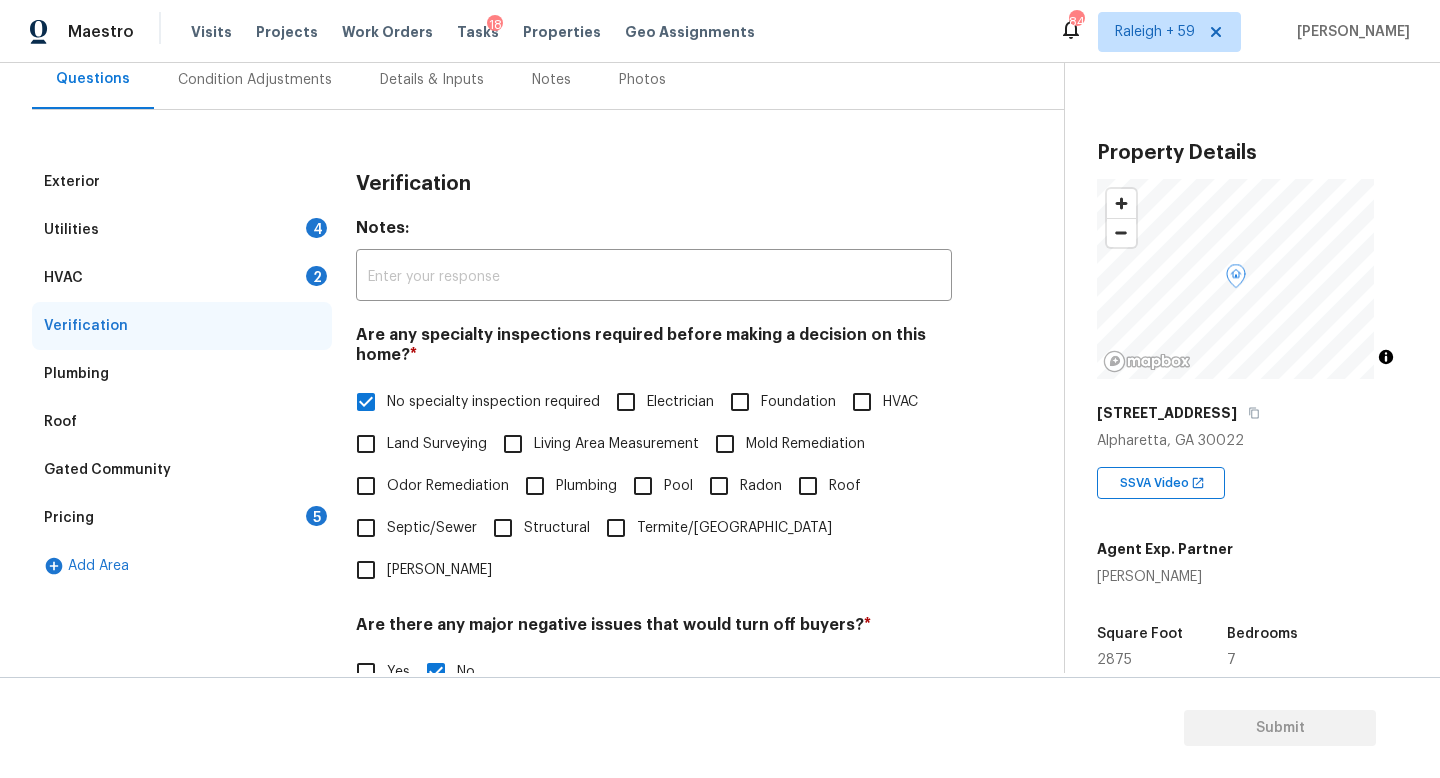 scroll, scrollTop: 198, scrollLeft: 0, axis: vertical 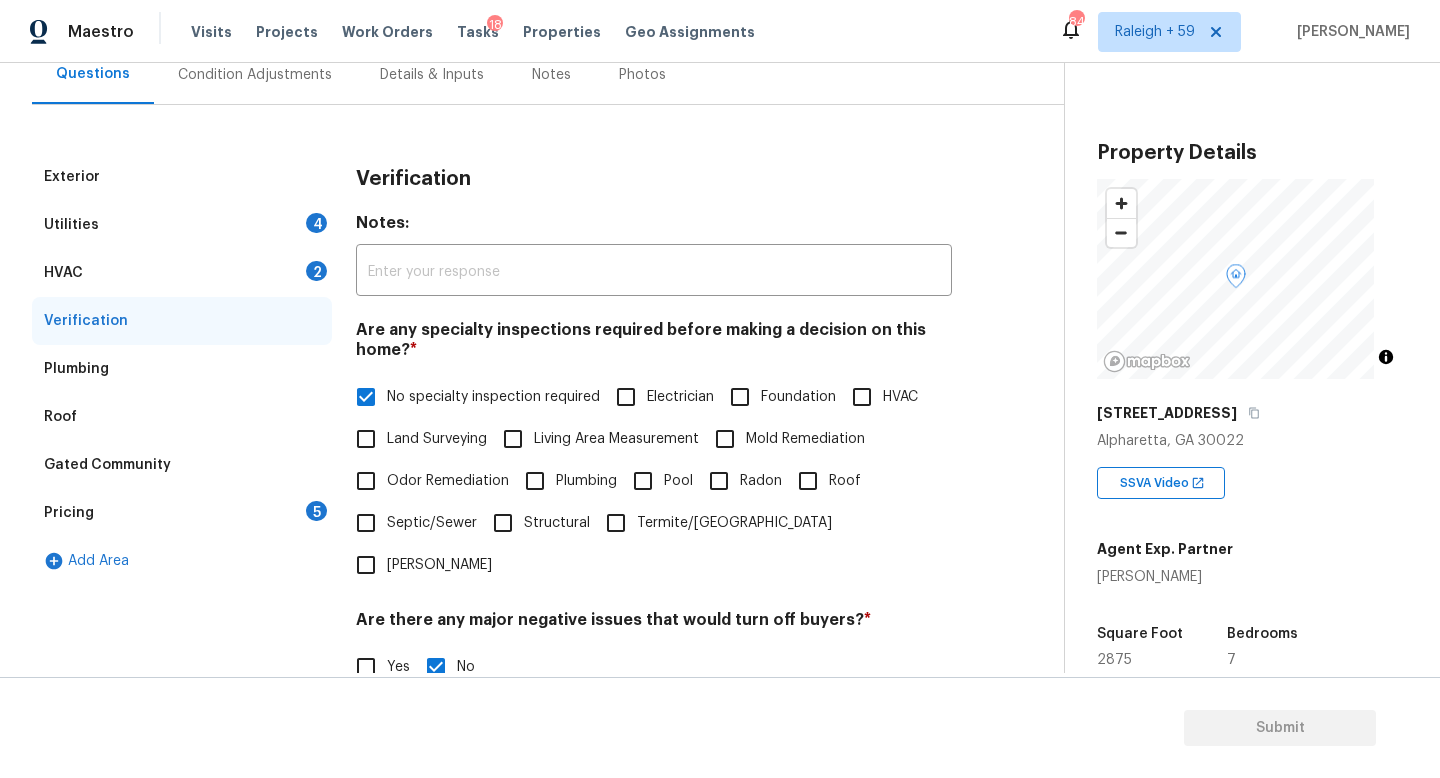 click on "Pricing 5" at bounding box center [182, 513] 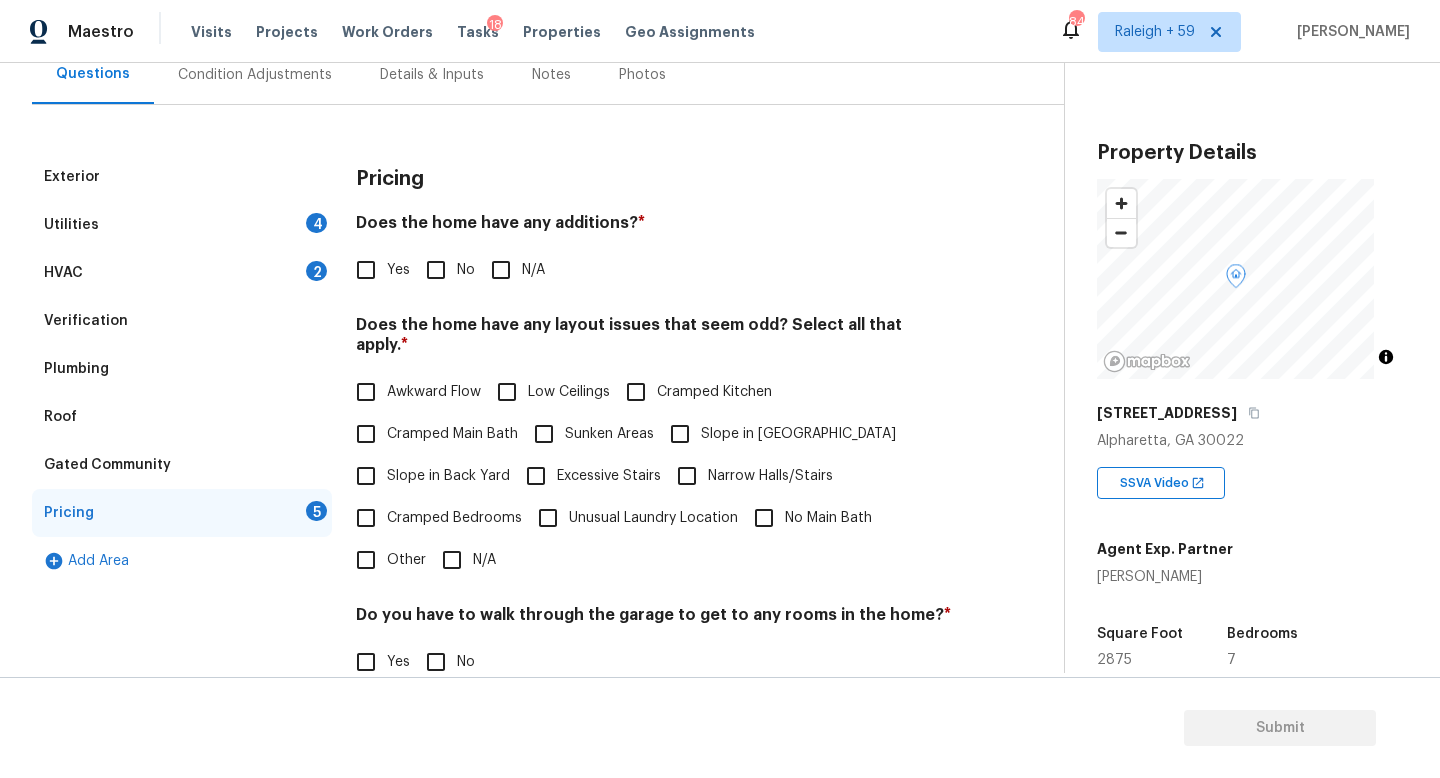 click on "HVAC 2" at bounding box center (182, 273) 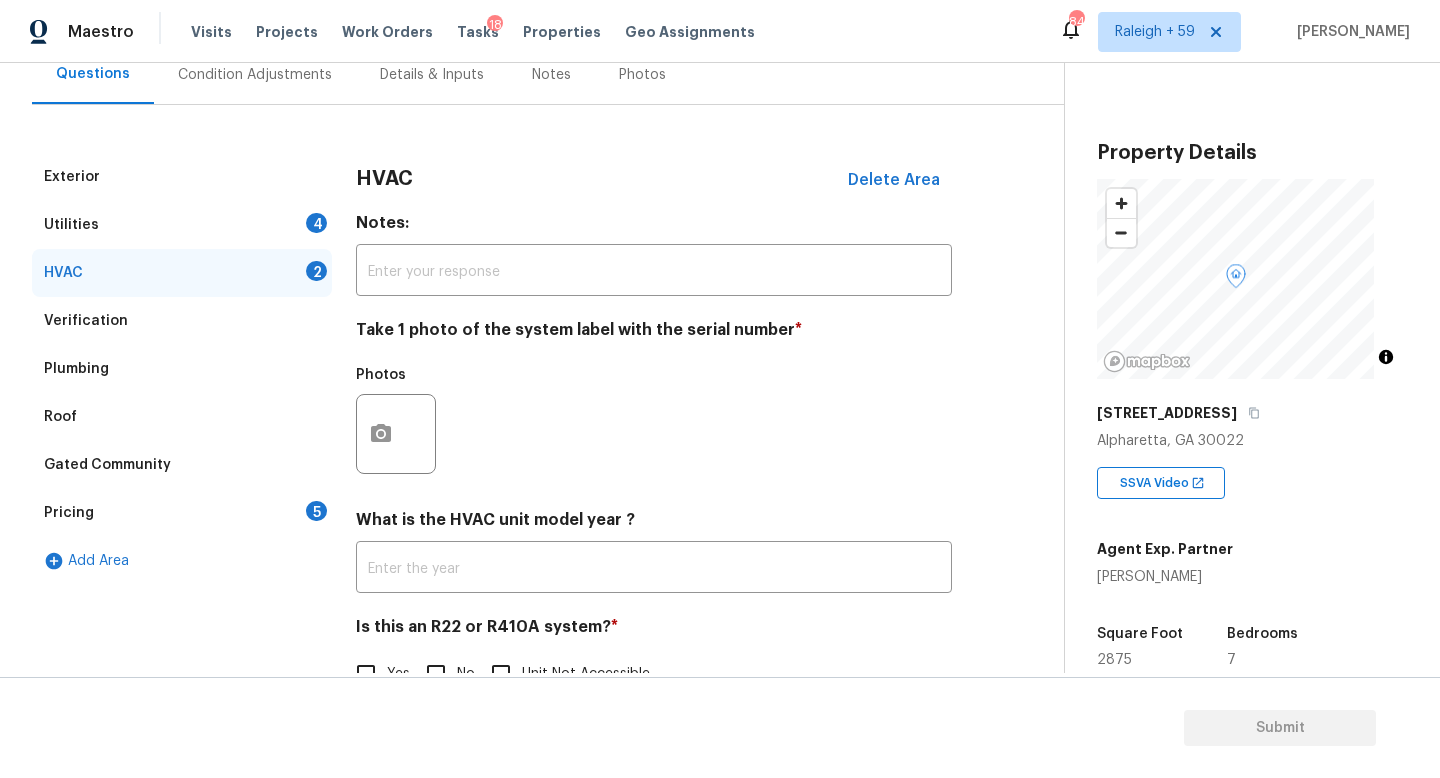click on "Utilities 4" at bounding box center [182, 225] 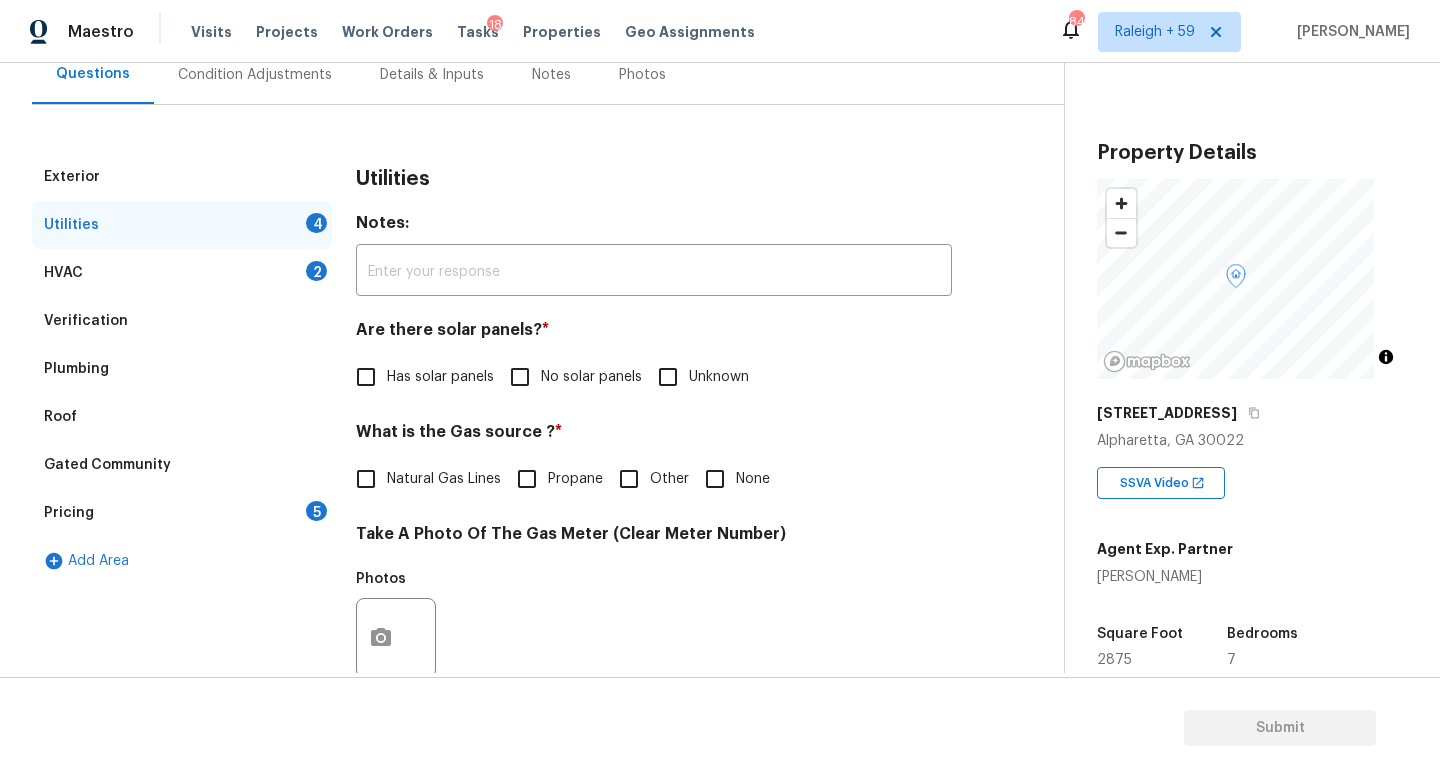 click on "No solar panels" at bounding box center [591, 377] 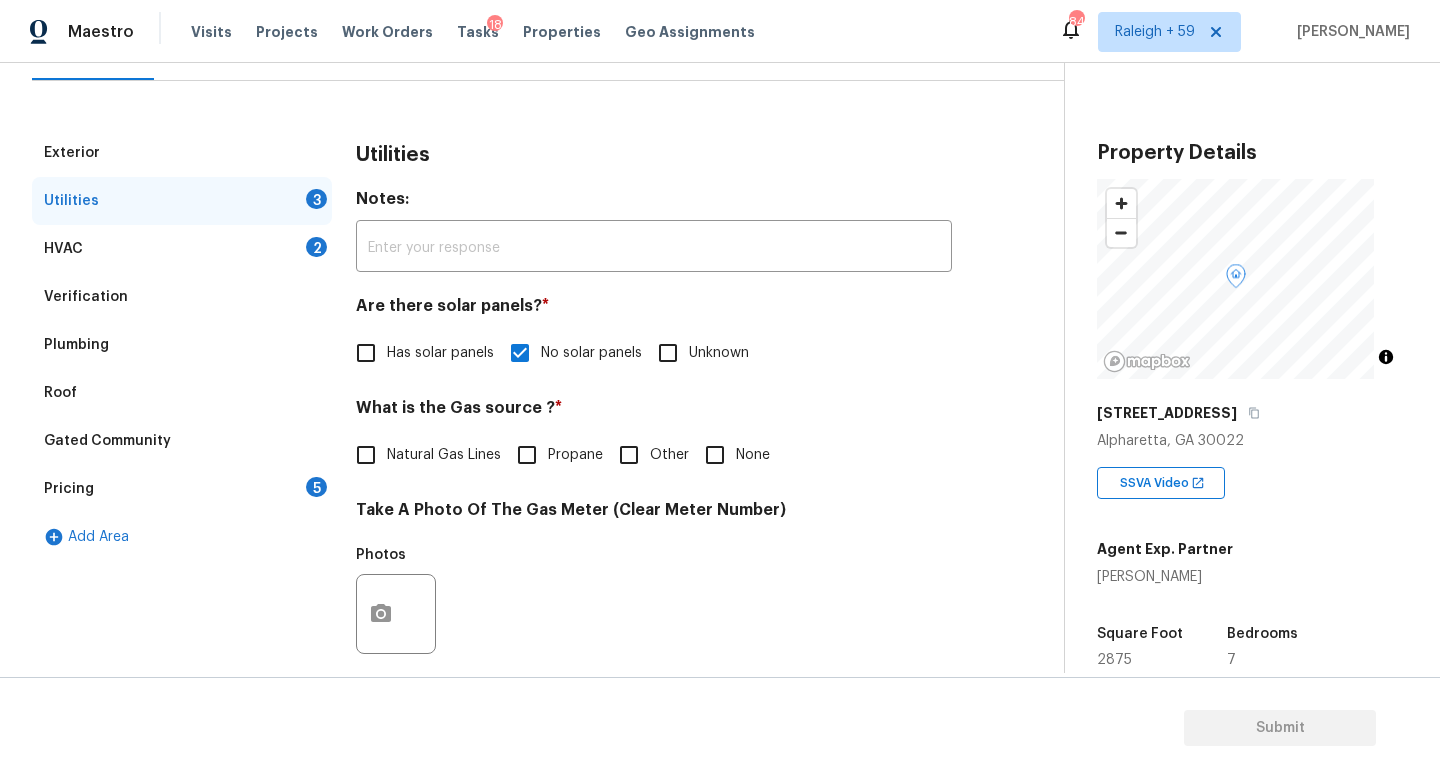 scroll, scrollTop: 244, scrollLeft: 0, axis: vertical 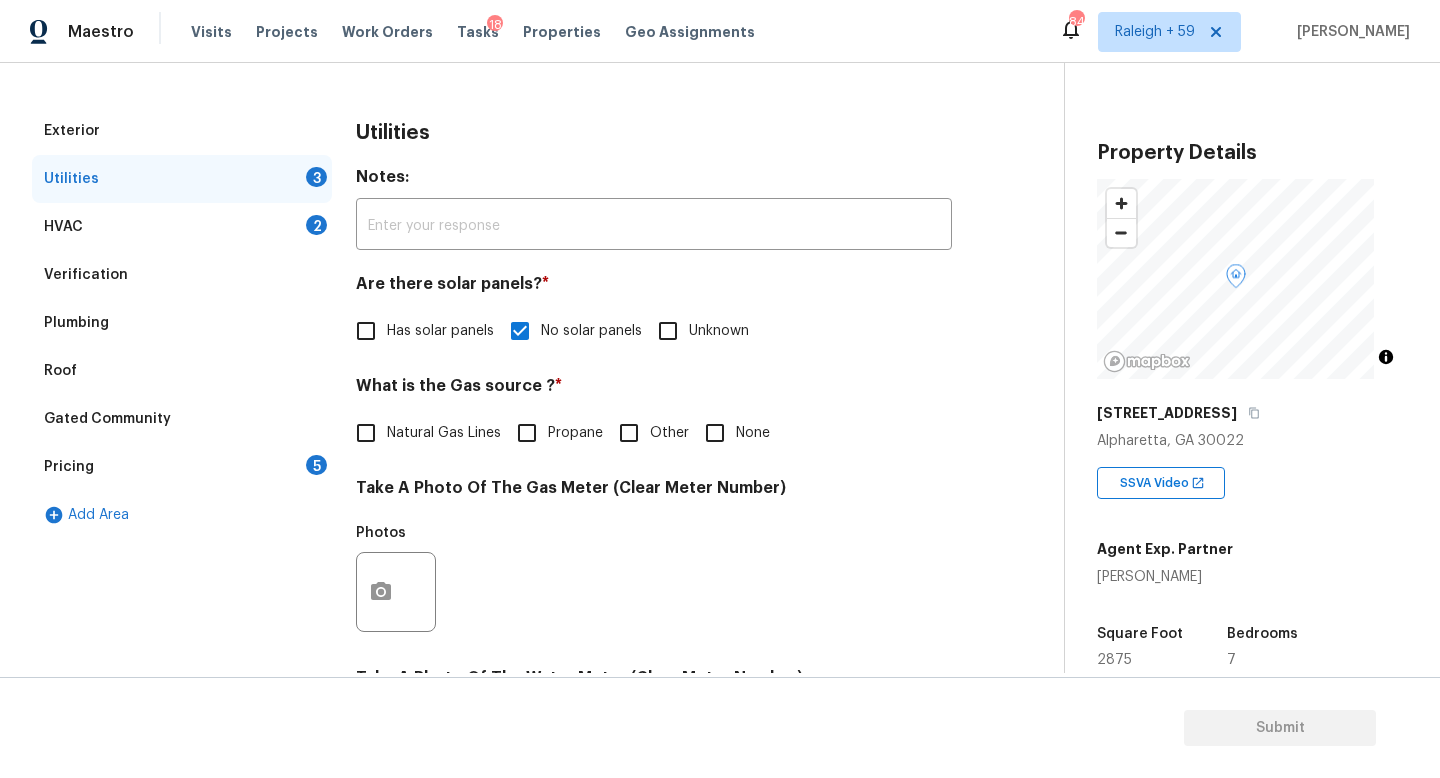click on "Utilities Notes: ​ Are there solar panels?  * Has solar panels No solar panels Unknown What is the Gas source ?  * Natural Gas Lines Propane Other None Take A Photo Of The Gas Meter (Clear Meter Number) Photos Take A Photo Of The Water Meter (Clear Meter Number) Photos Take A Photo Of The Electric Meter (Clear Meter Number)  * Photos Does the home have a septic tank or sewer service?  * Sewer Septic Unknown" at bounding box center [654, 628] 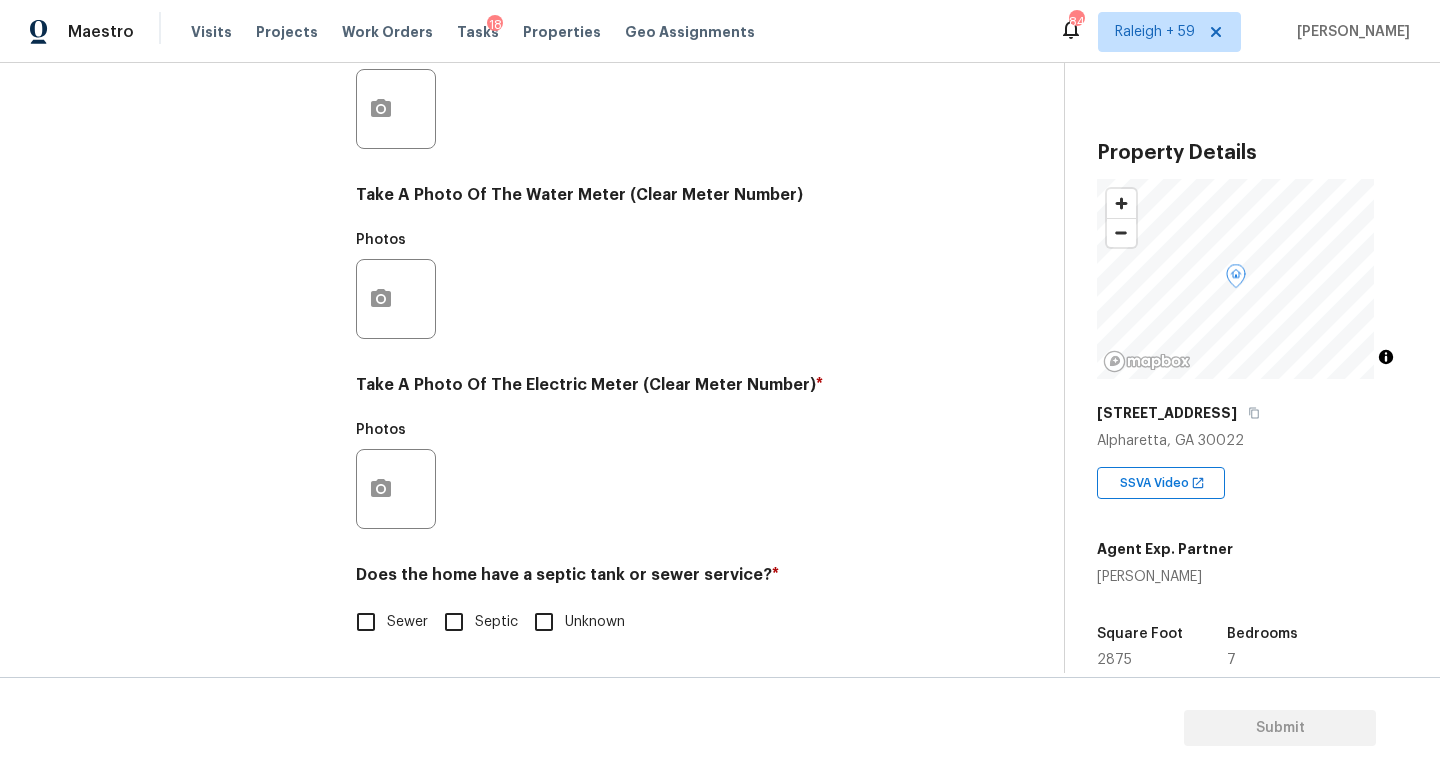 scroll, scrollTop: 742, scrollLeft: 0, axis: vertical 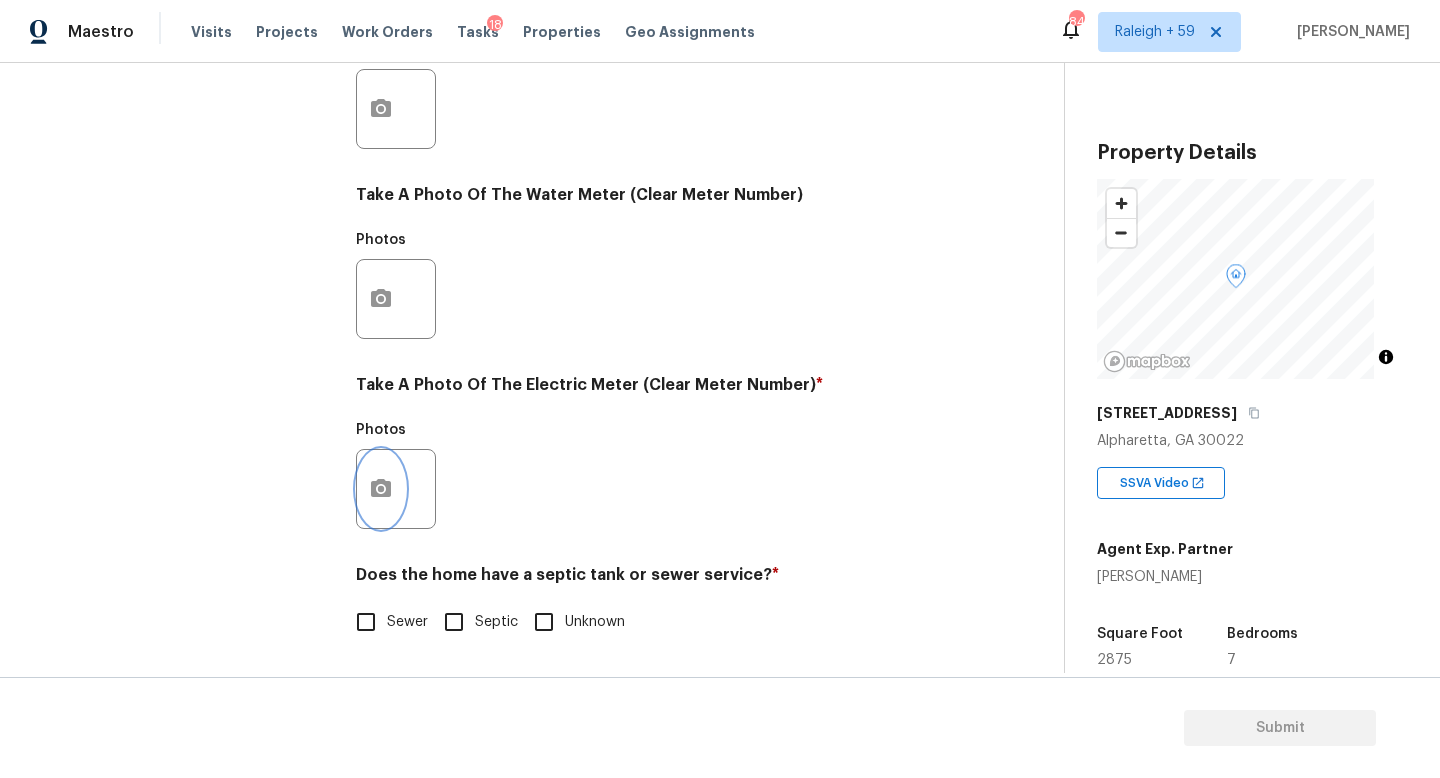 click at bounding box center [381, 489] 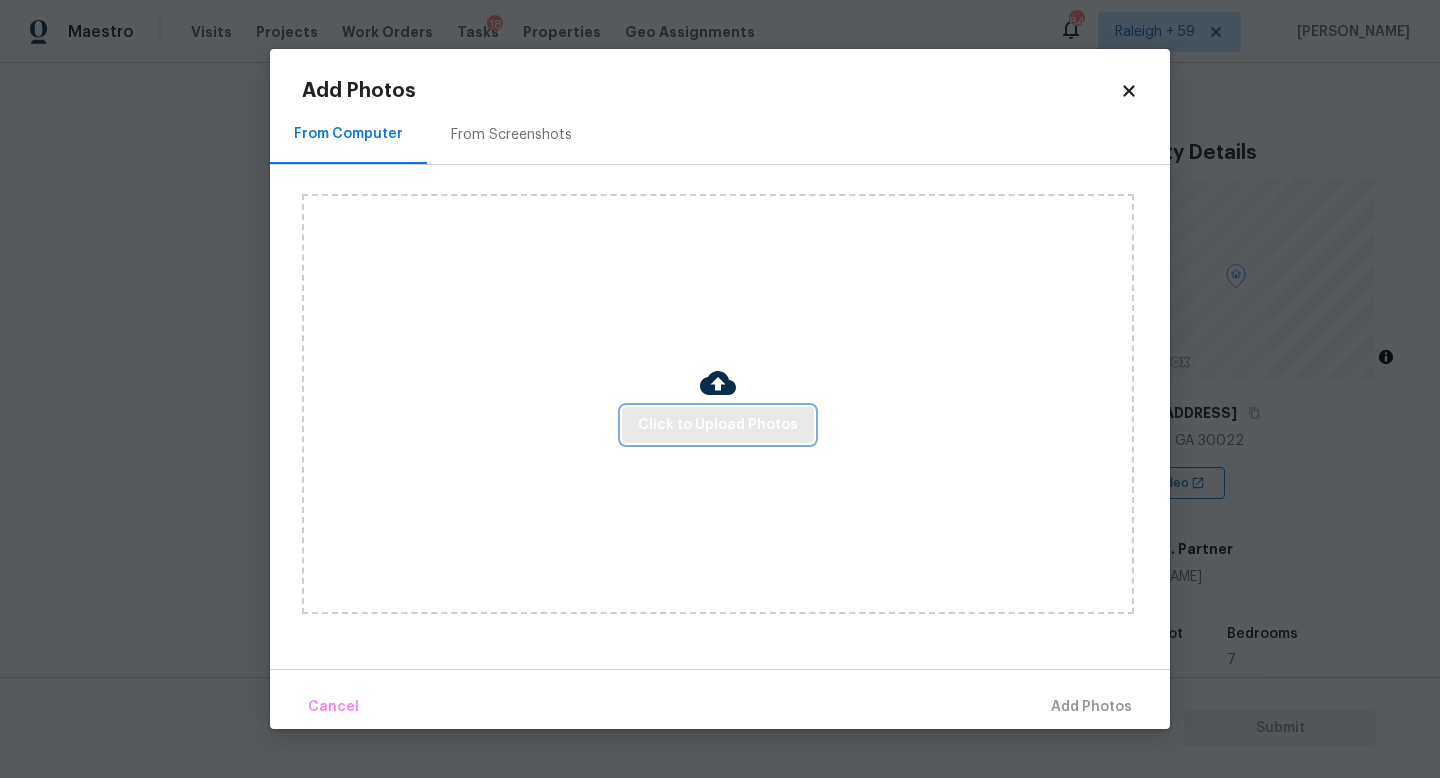 click on "Click to Upload Photos" at bounding box center [718, 425] 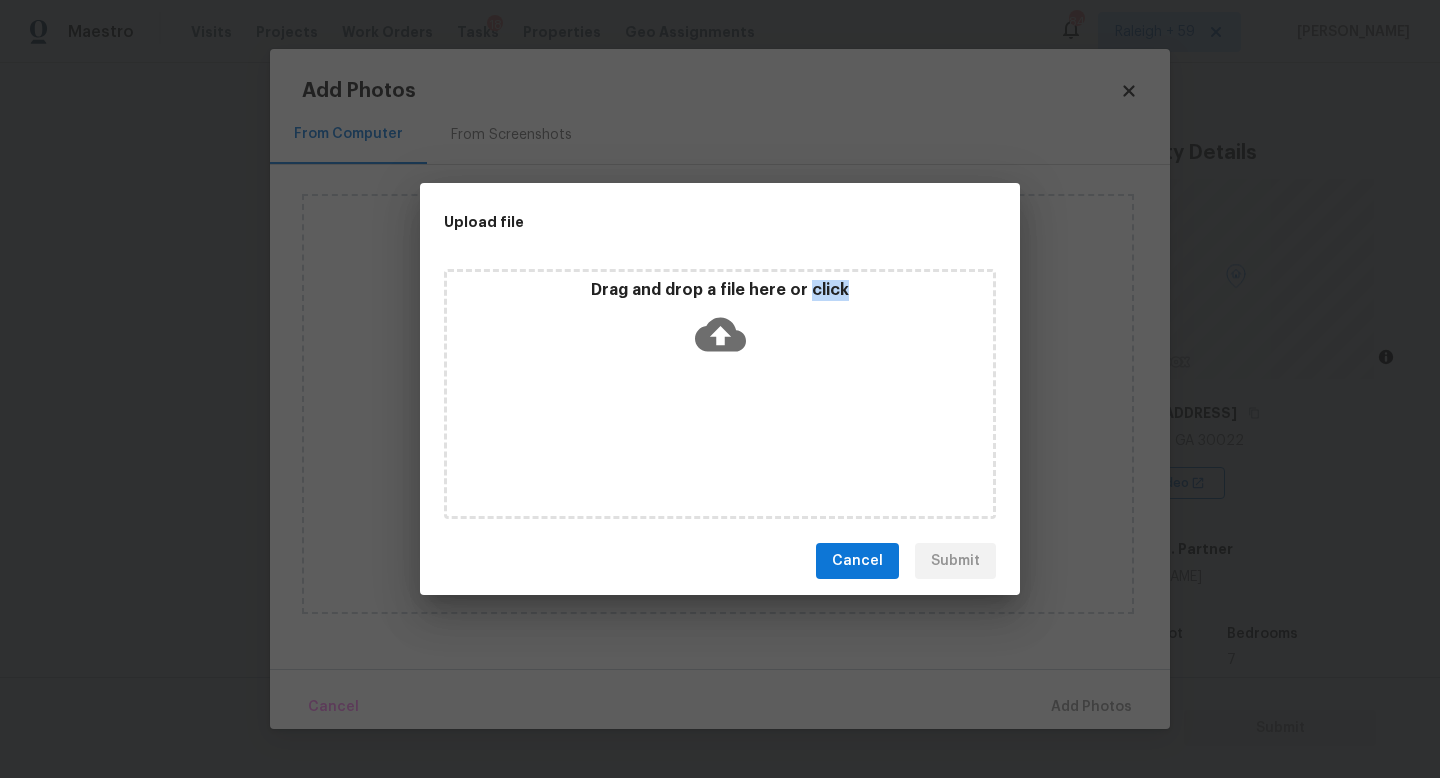 click on "Drag and drop a file here or click" at bounding box center (720, 394) 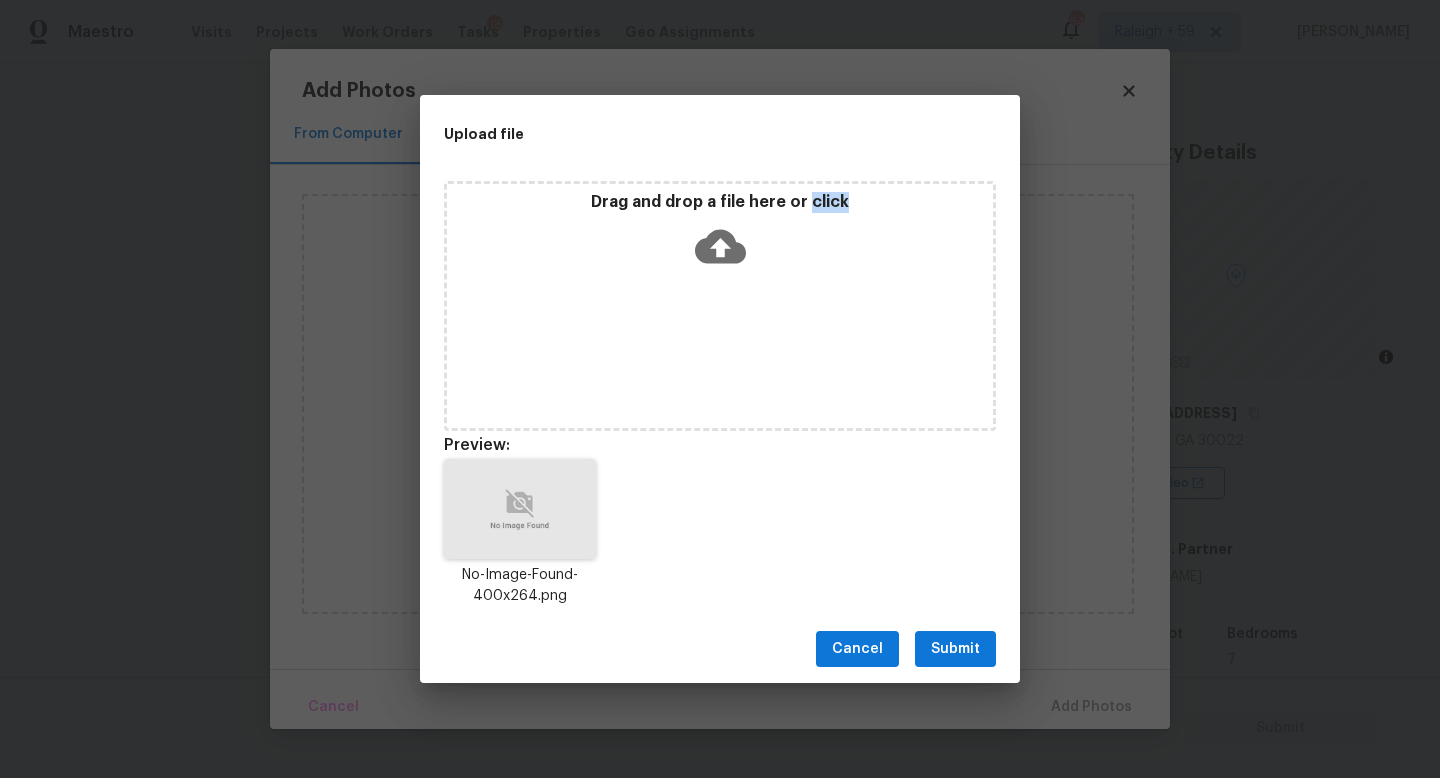 click on "Cancel Submit" at bounding box center (720, 649) 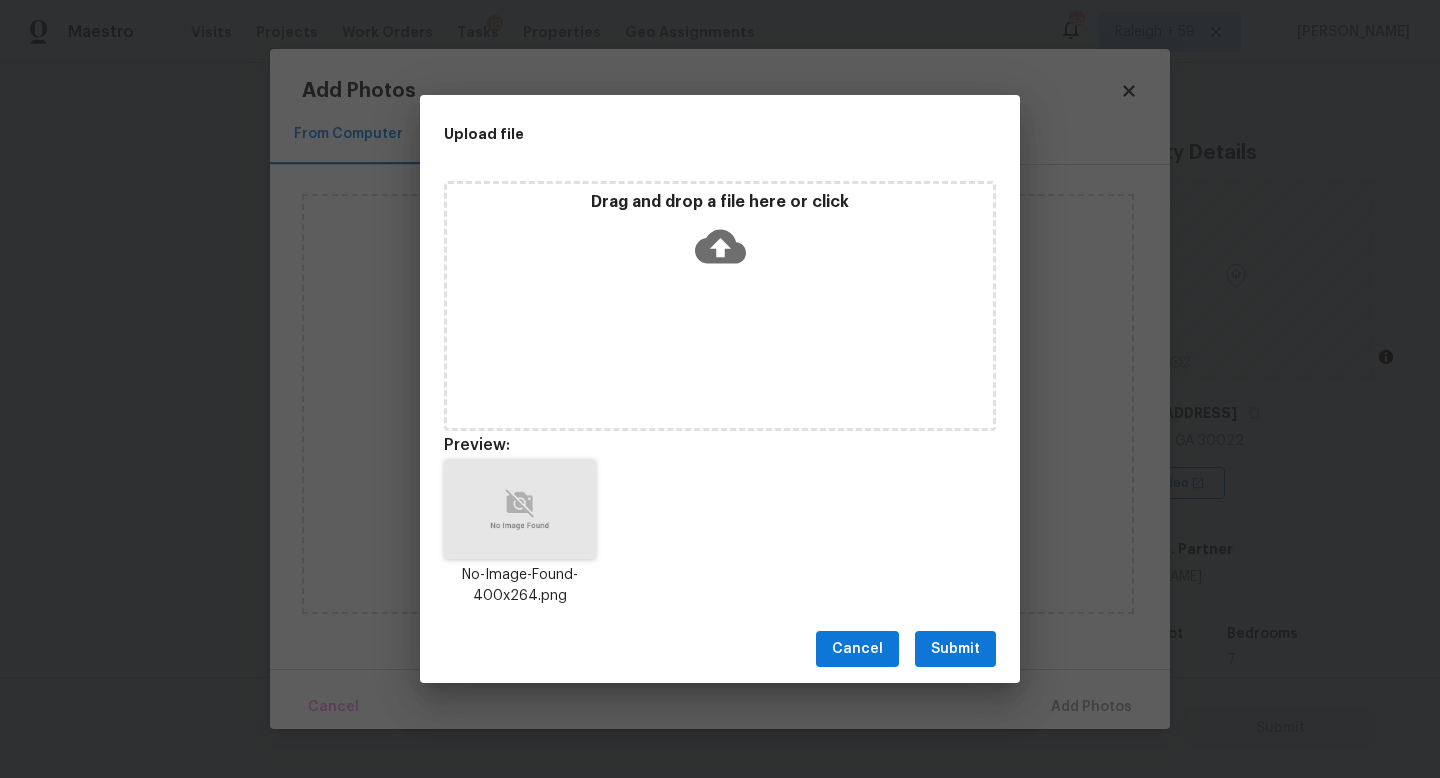 click on "Submit" at bounding box center [955, 649] 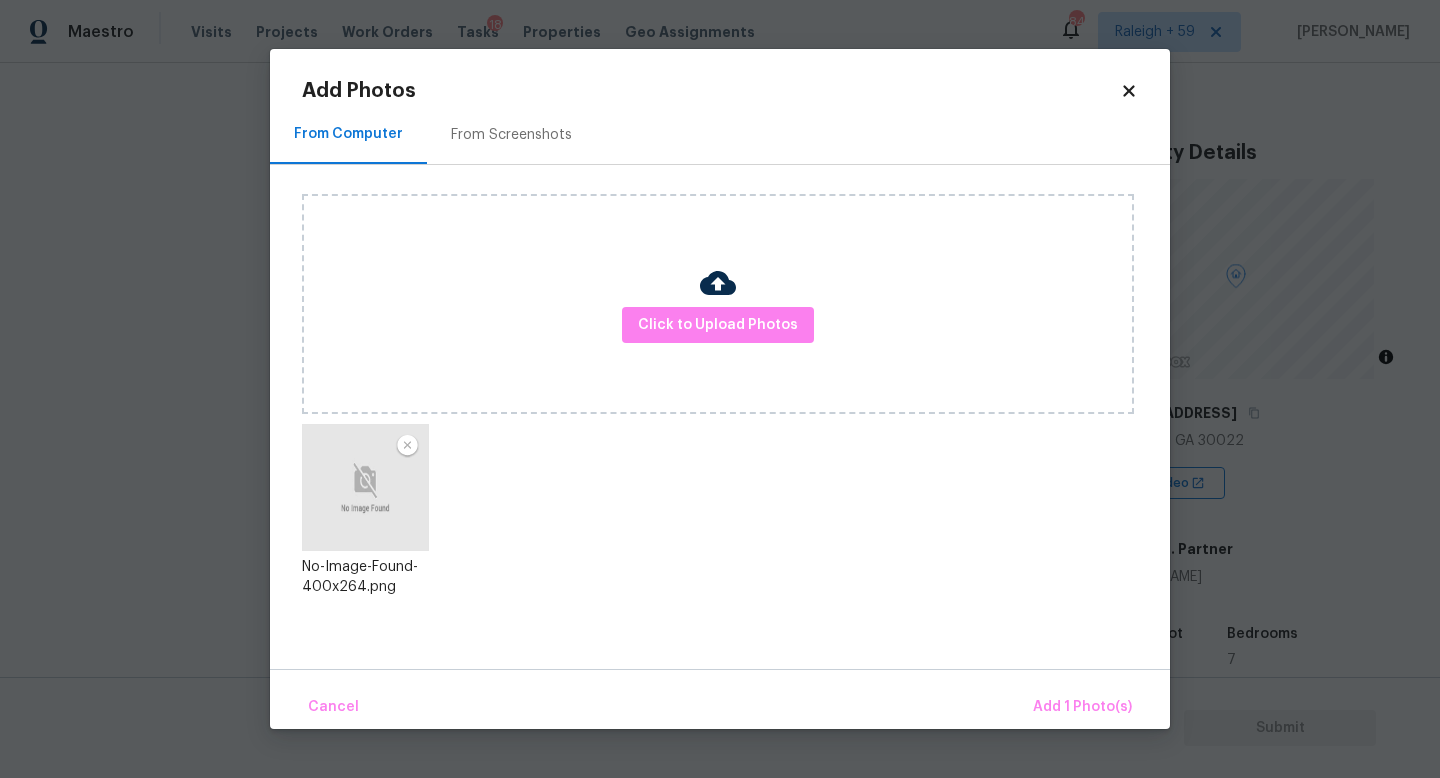 click on "Cancel Add 1 Photo(s)" at bounding box center (720, 699) 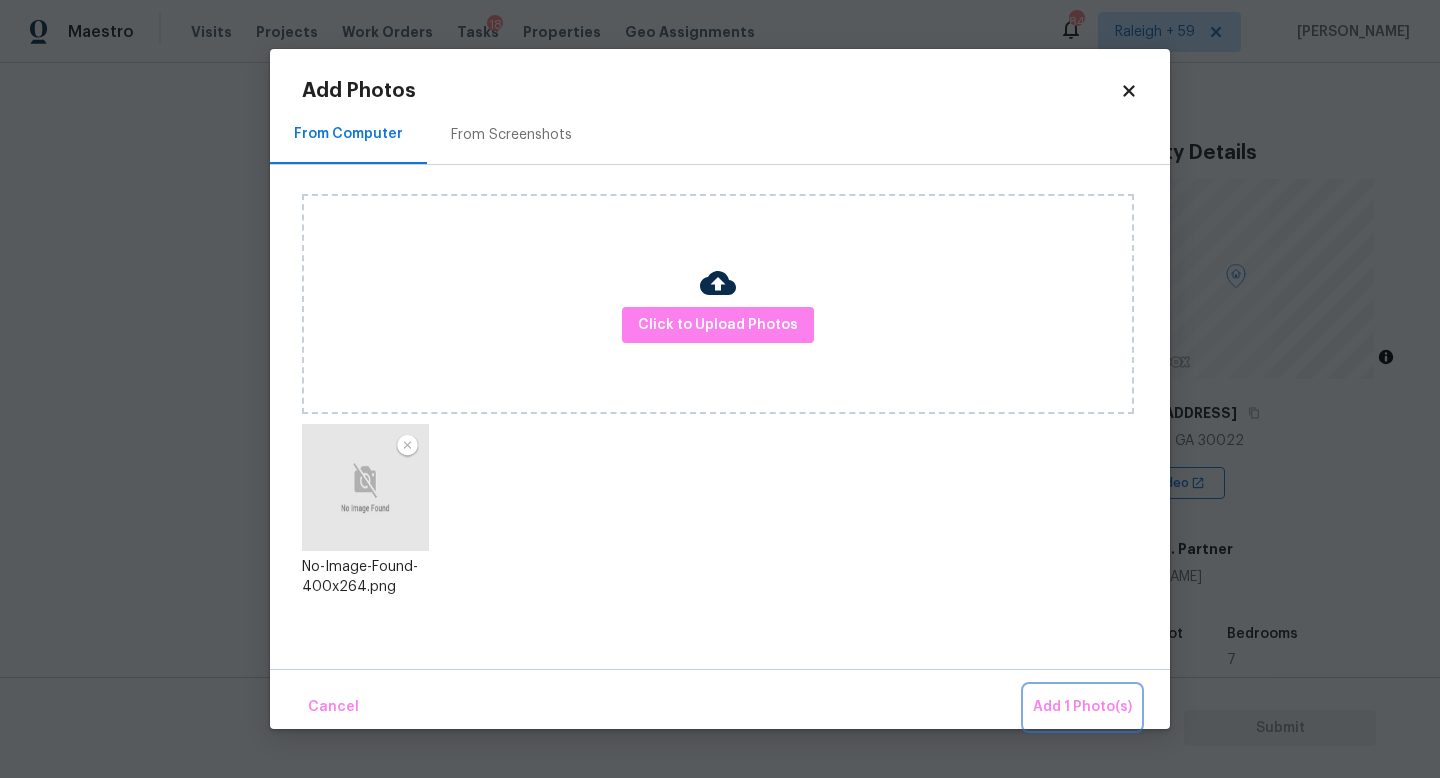 click on "Add 1 Photo(s)" at bounding box center (1082, 707) 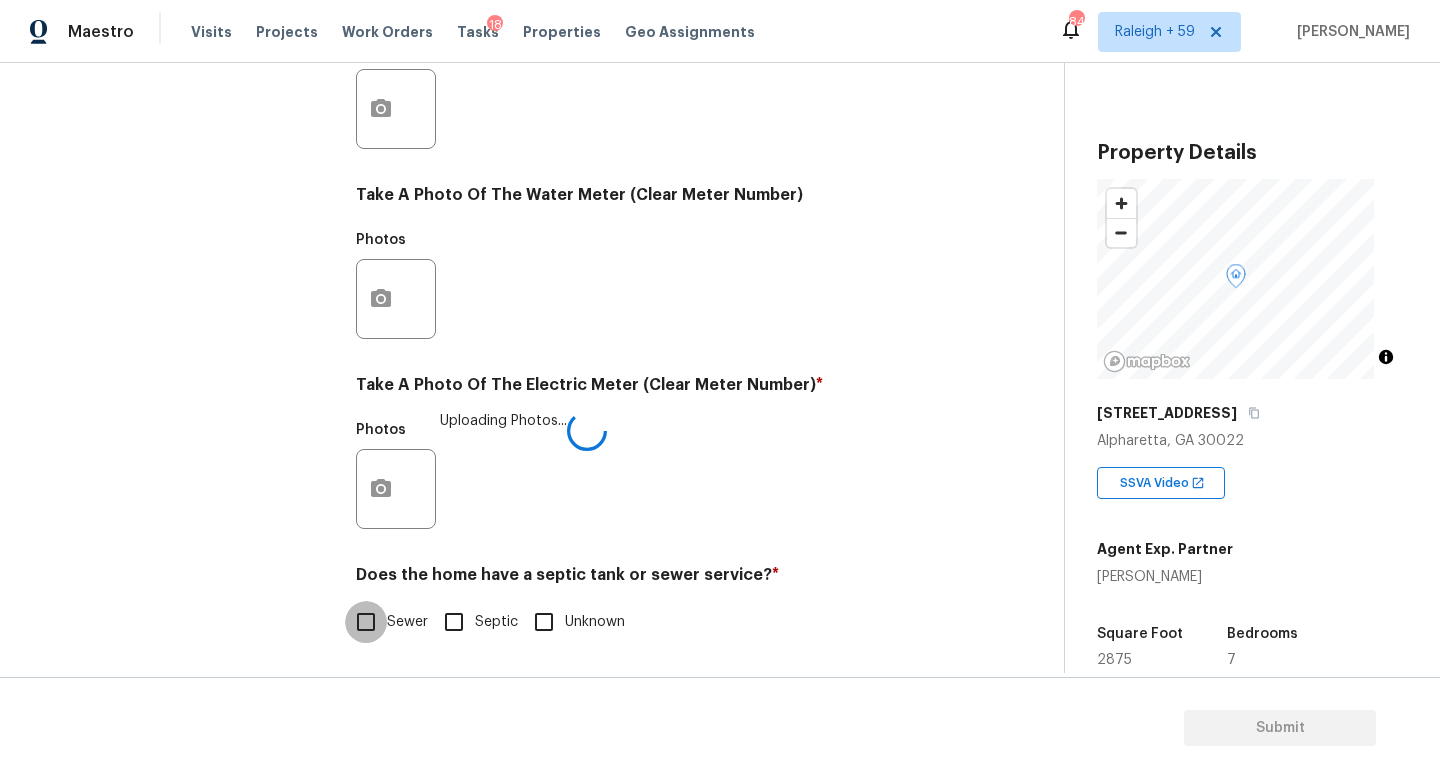 click on "Sewer" at bounding box center [366, 622] 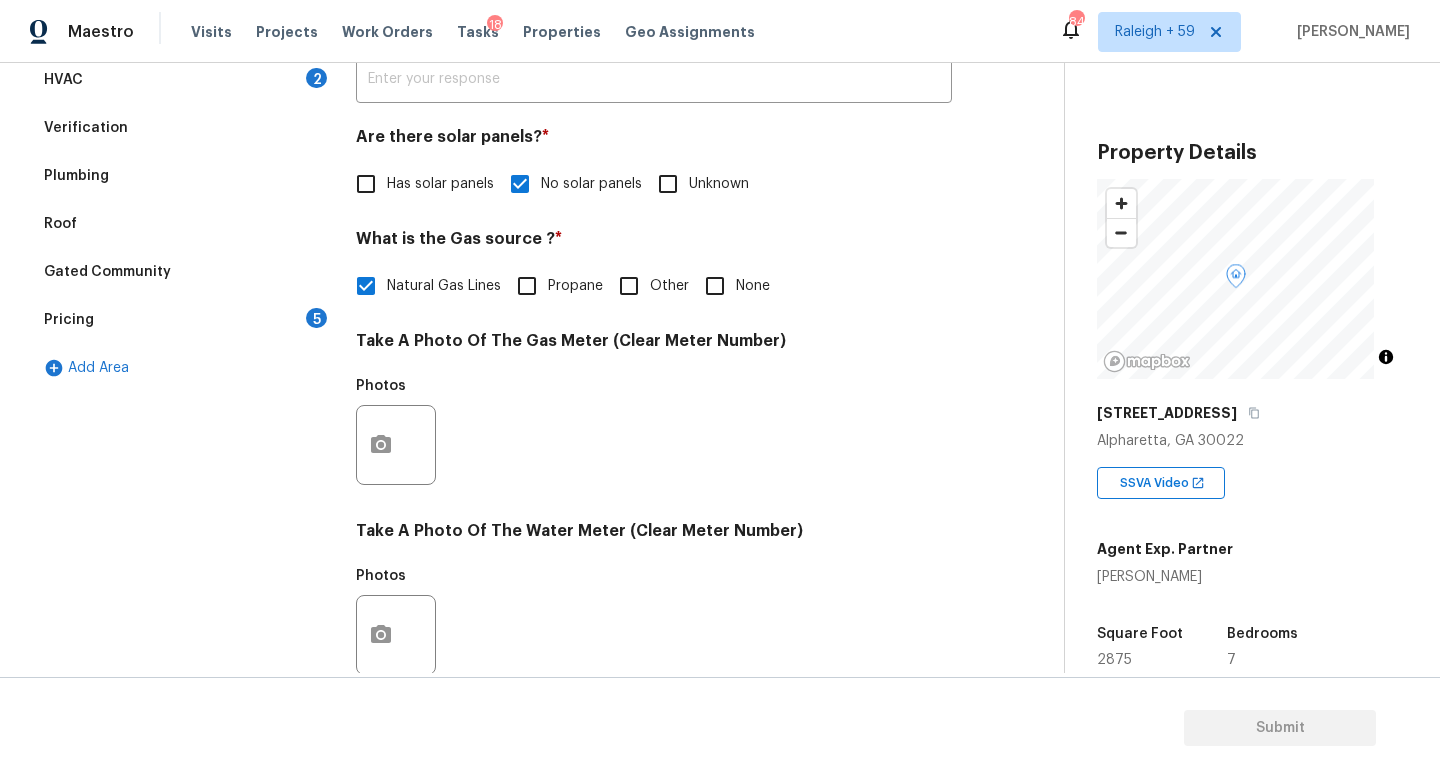 scroll, scrollTop: 100, scrollLeft: 0, axis: vertical 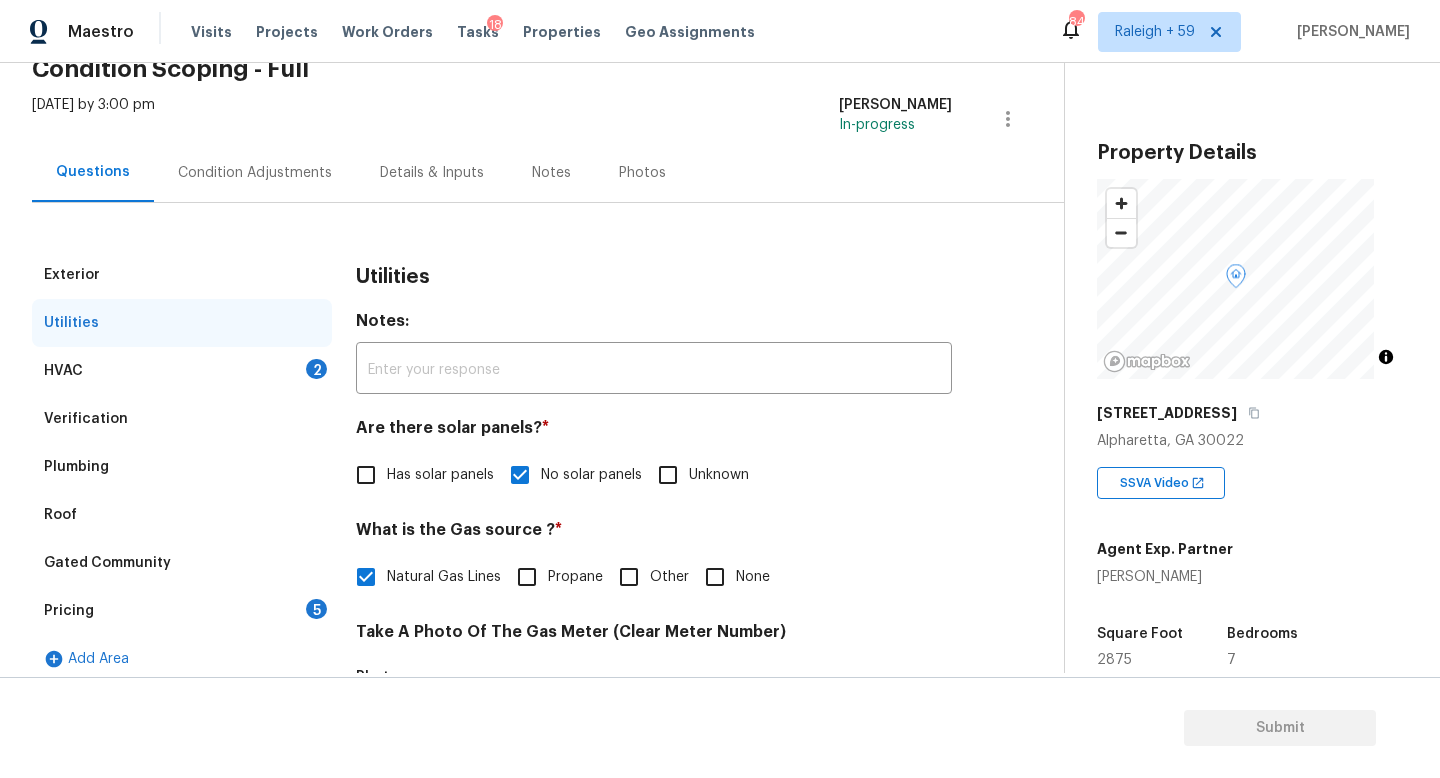 click on "HVAC 2" at bounding box center [182, 371] 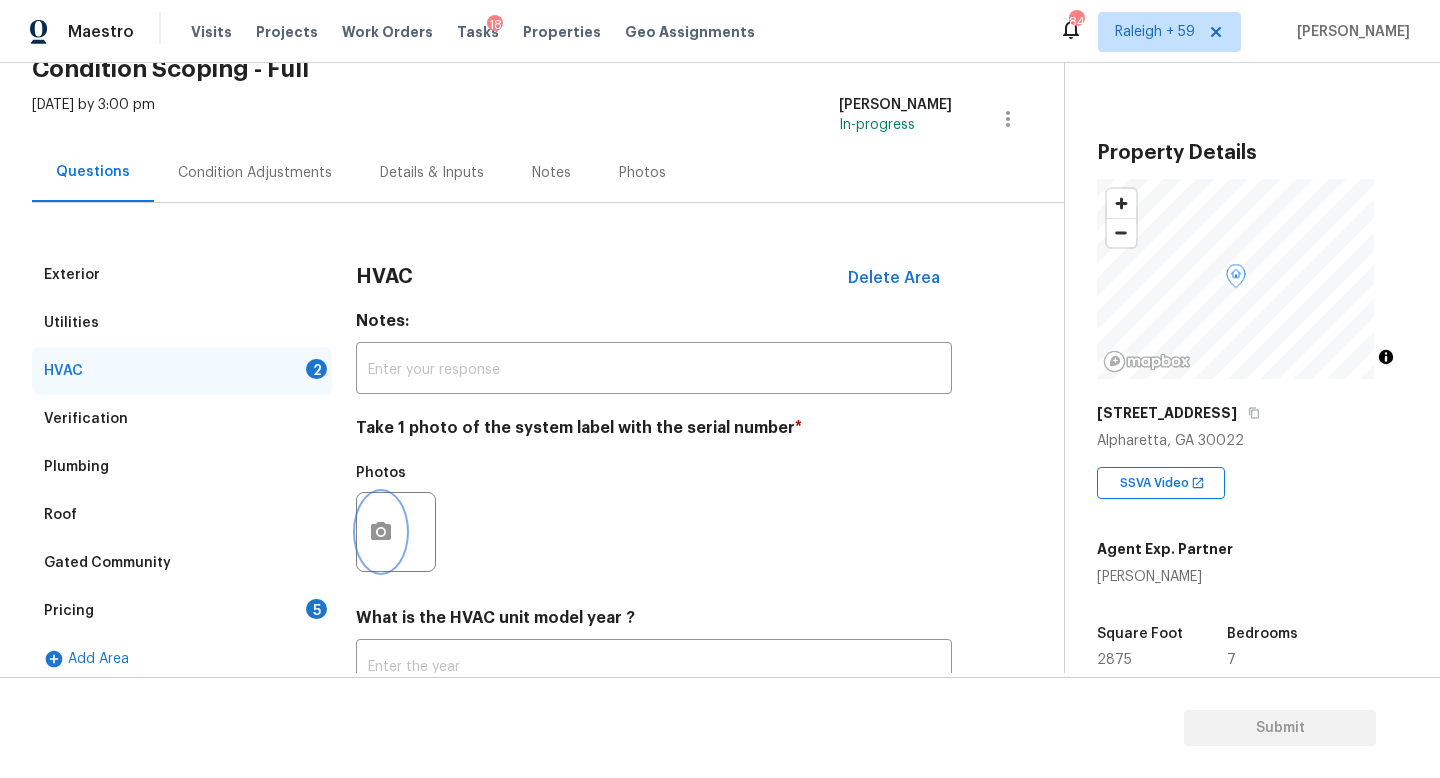 click 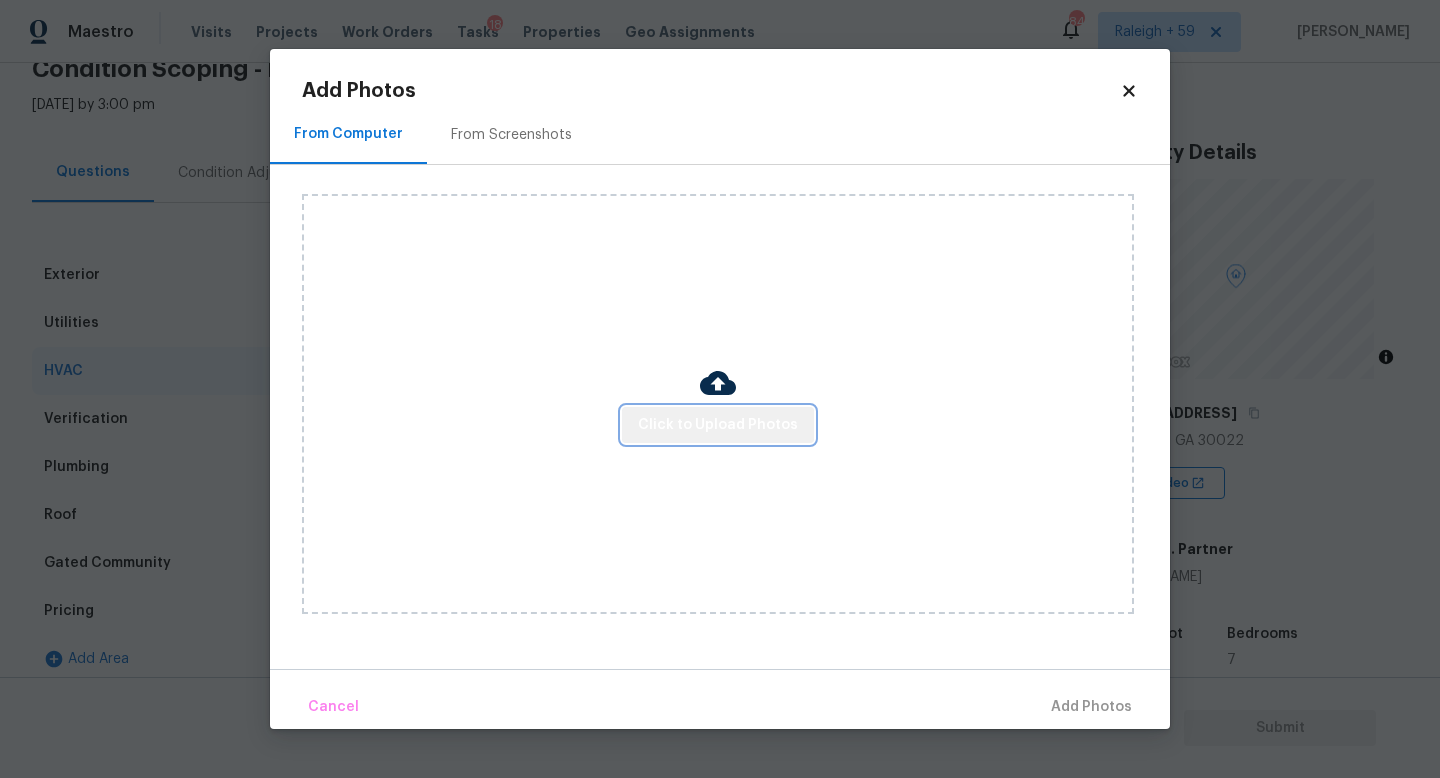 click on "Click to Upload Photos" at bounding box center (718, 425) 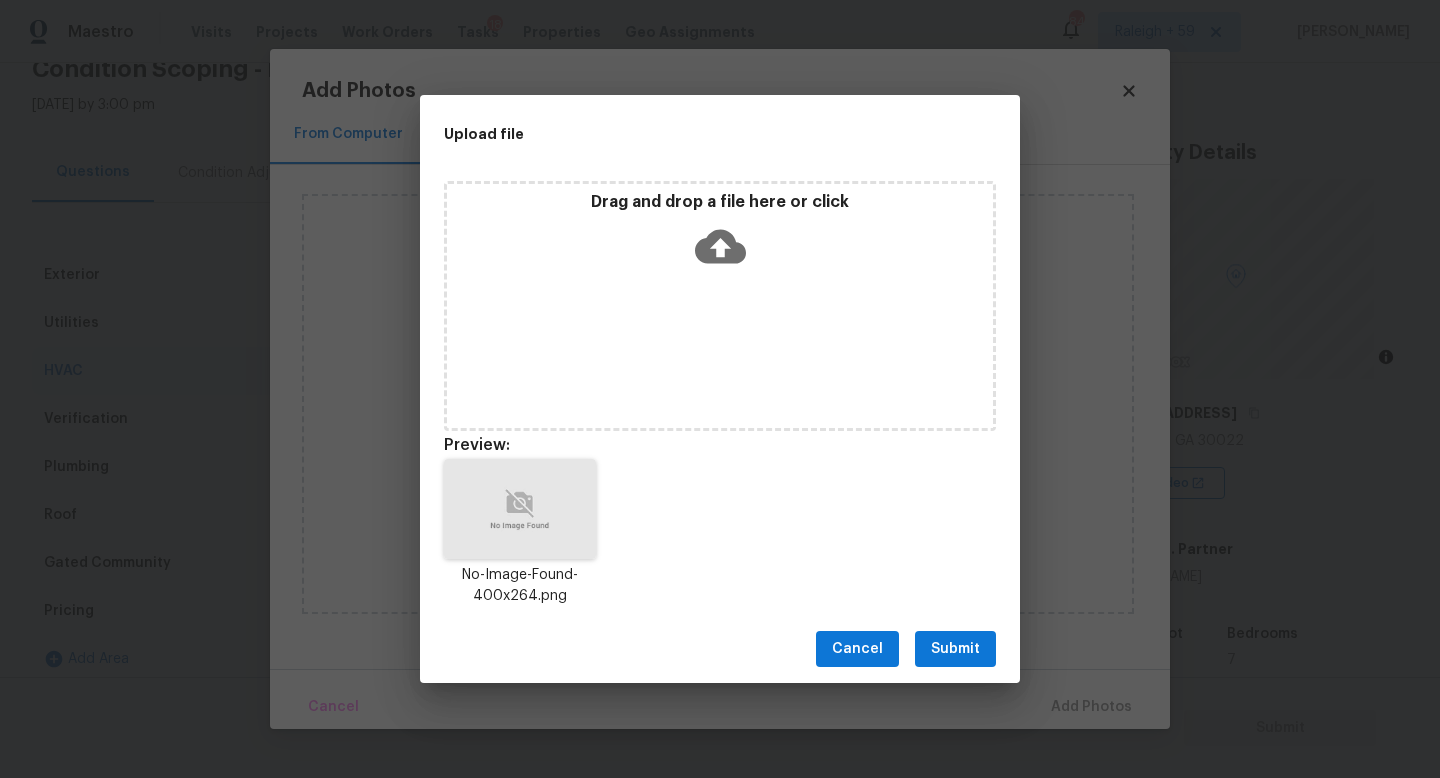 click on "Cancel" at bounding box center (857, 649) 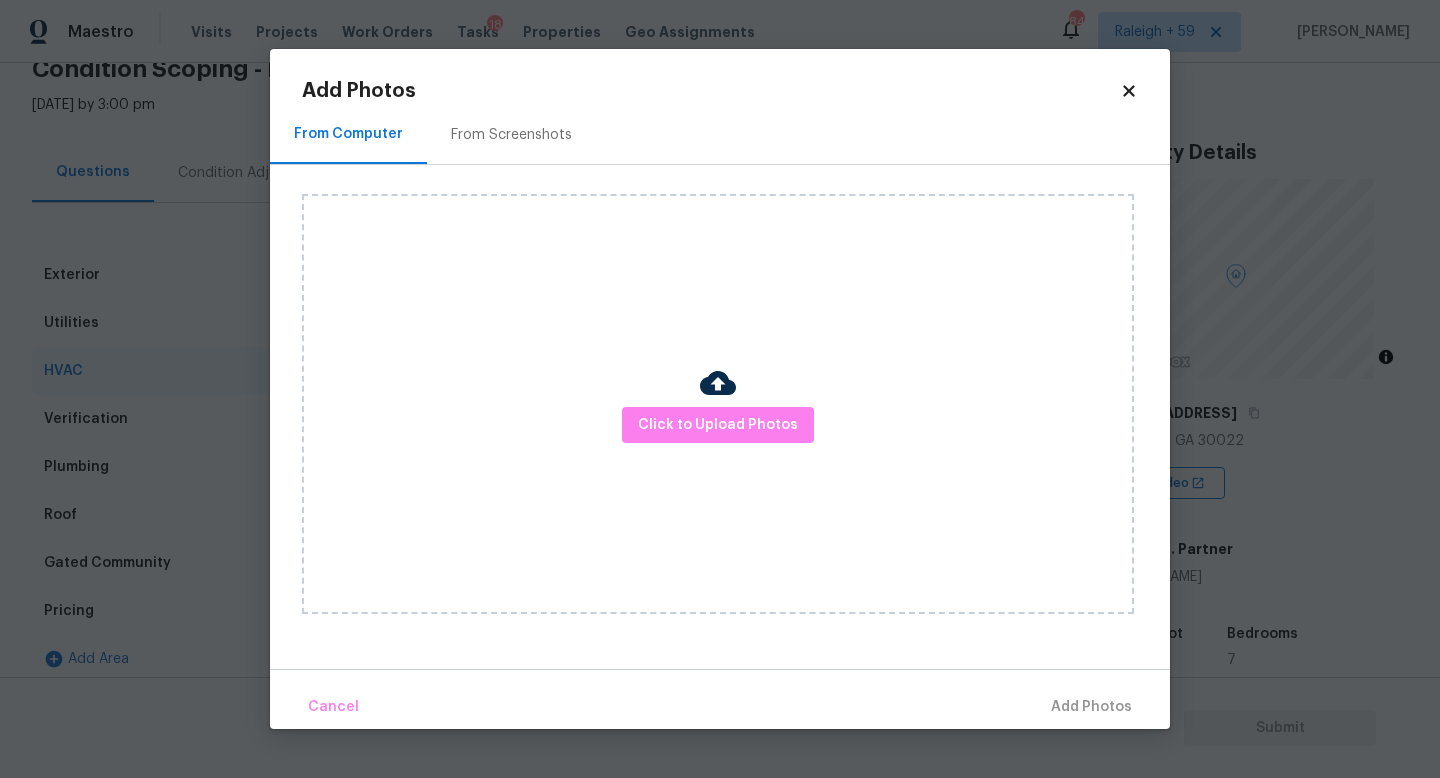 click on "Maestro Visits Projects Work Orders Tasks 18 Properties Geo Assignments 849 Raleigh + 59 Roopesh Jaikanth Back to tasks Condition Scoping - Full Mon, Jul 21 2025 by 3:00 pm   Roopesh Jaikanth In-progress Questions Condition Adjustments Details & Inputs Notes Photos Exterior Utilities HVAC 2 Verification Plumbing Roof Gated Community Pricing 5 Add Area HVAC Delete Area Notes: ​ Take 1 photo of the system label with the serial number  * Photos What is the HVAC unit model year ? ​ Is this an R22 or R410A system?  * Yes No Unit Not Accessible Property Details © Mapbox   © OpenStreetMap   Improve this map 9305 Delft Way Alpharetta, GA 30022 SSVA Video Agent Exp. Partner Tracey Olson Square Foot 2875 Bedrooms 7 Full Bathrooms 4 Half Bathrooms - Year Built 1983 In Gated Community - Number of Pets - Smoking - Septic system - Home Additions - Submit
Add Photos From Computer From Screenshots Click to Upload Photos Cancel Add Photos" at bounding box center [720, 389] 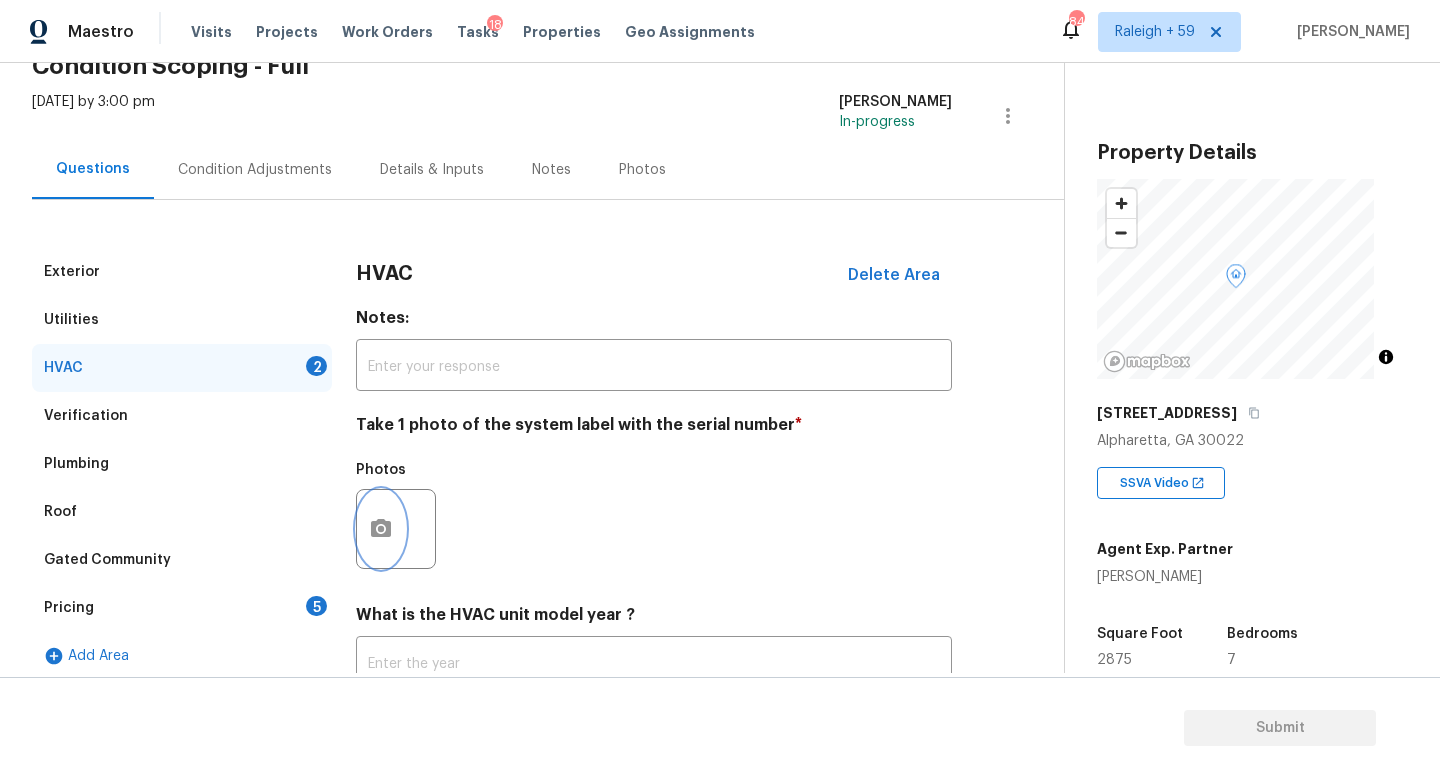 scroll, scrollTop: 0, scrollLeft: 0, axis: both 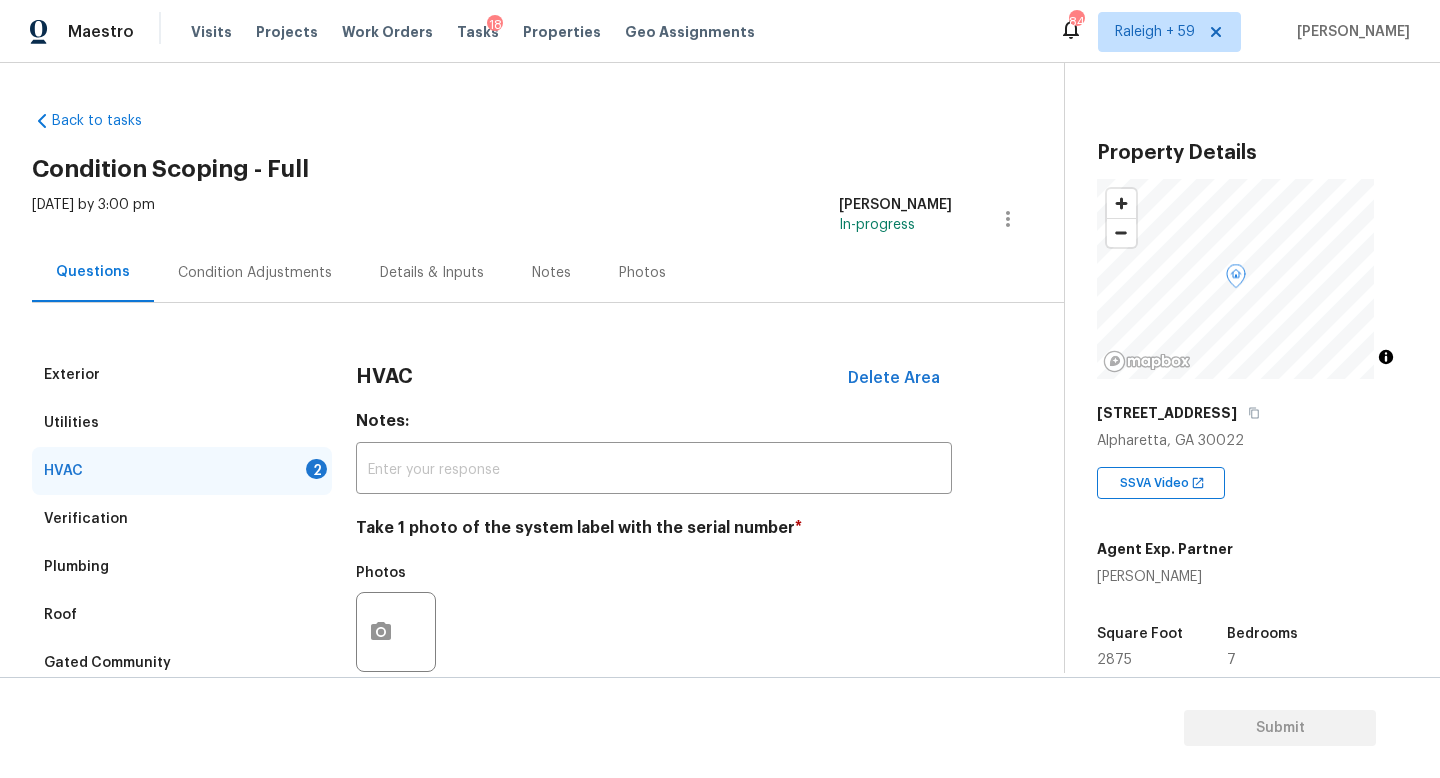 click on "Condition Adjustments" at bounding box center (255, 273) 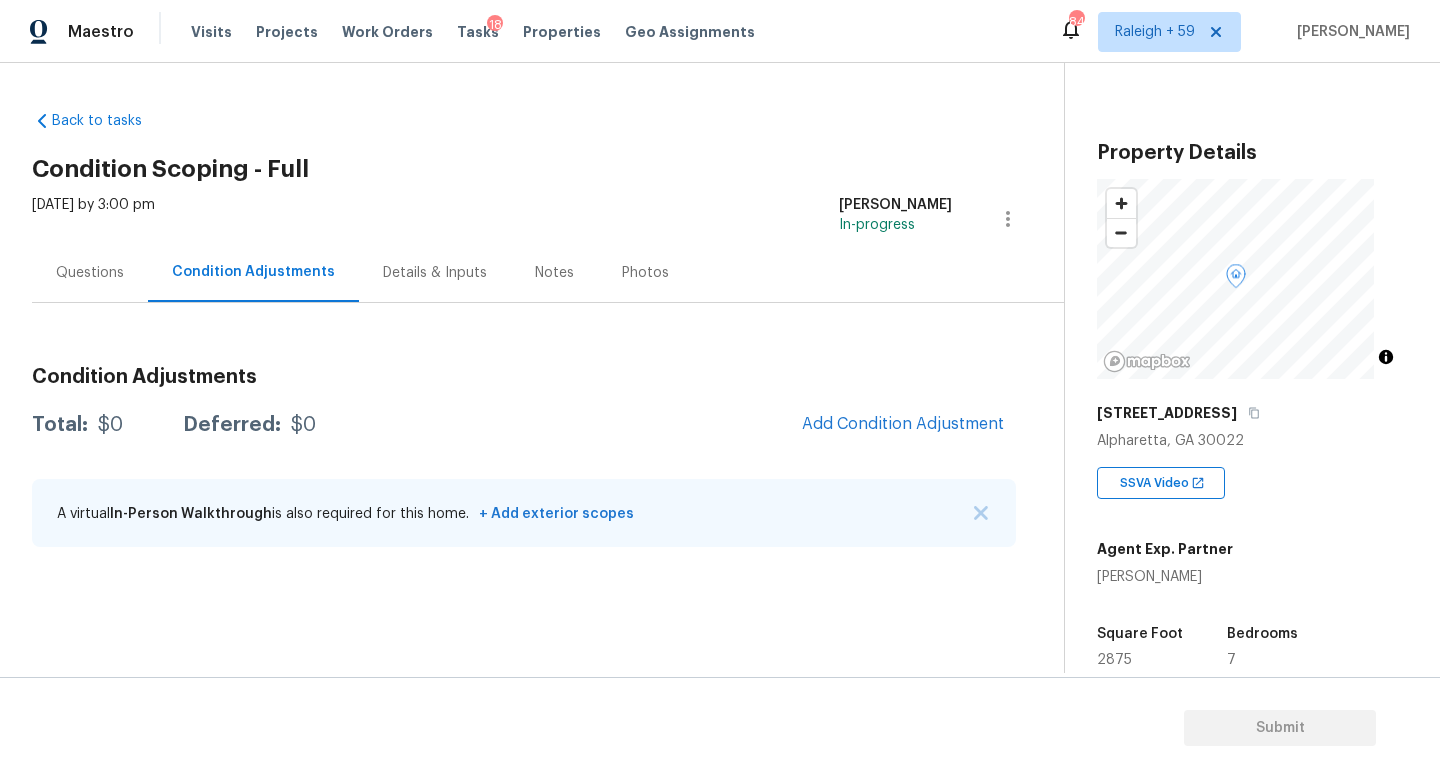 click on "Details & Inputs" at bounding box center (435, 272) 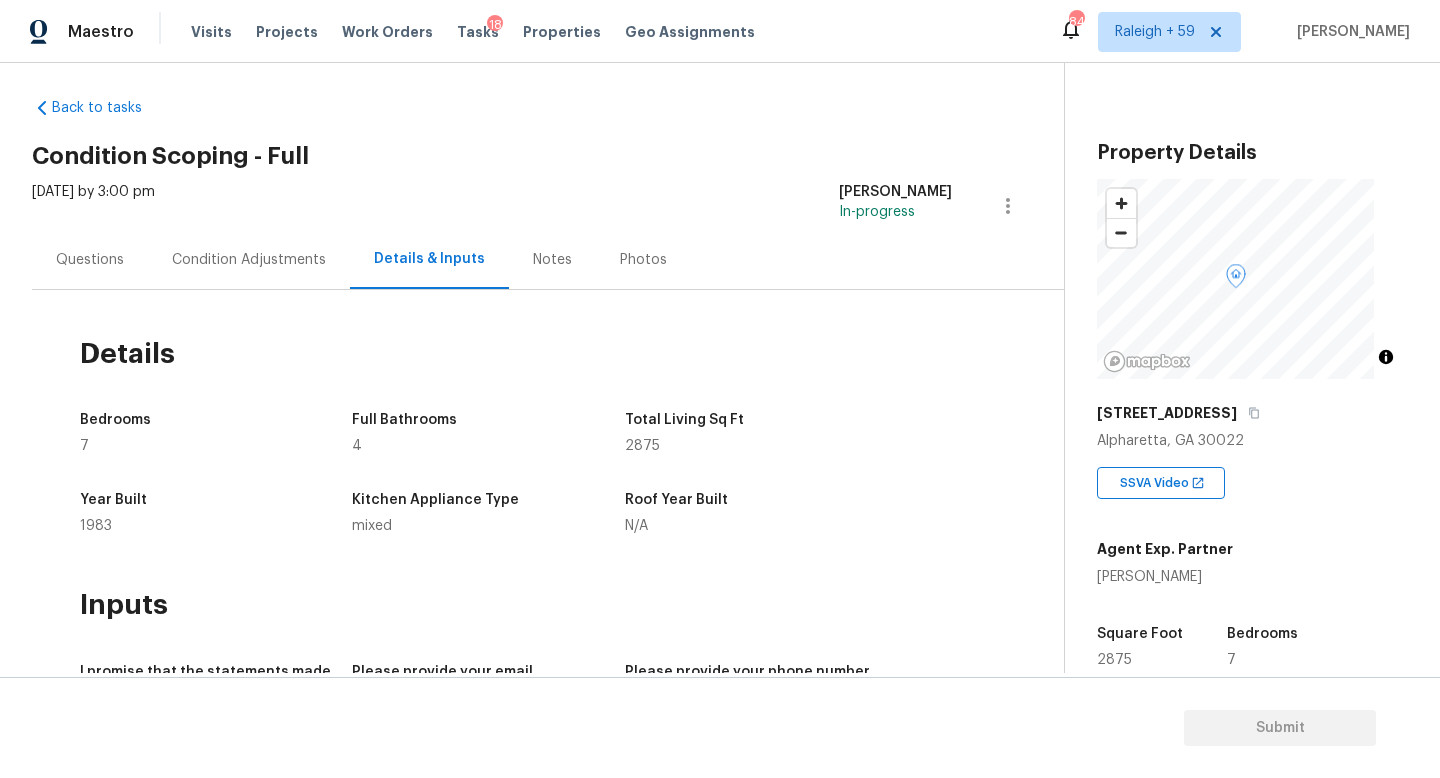 scroll, scrollTop: 0, scrollLeft: 0, axis: both 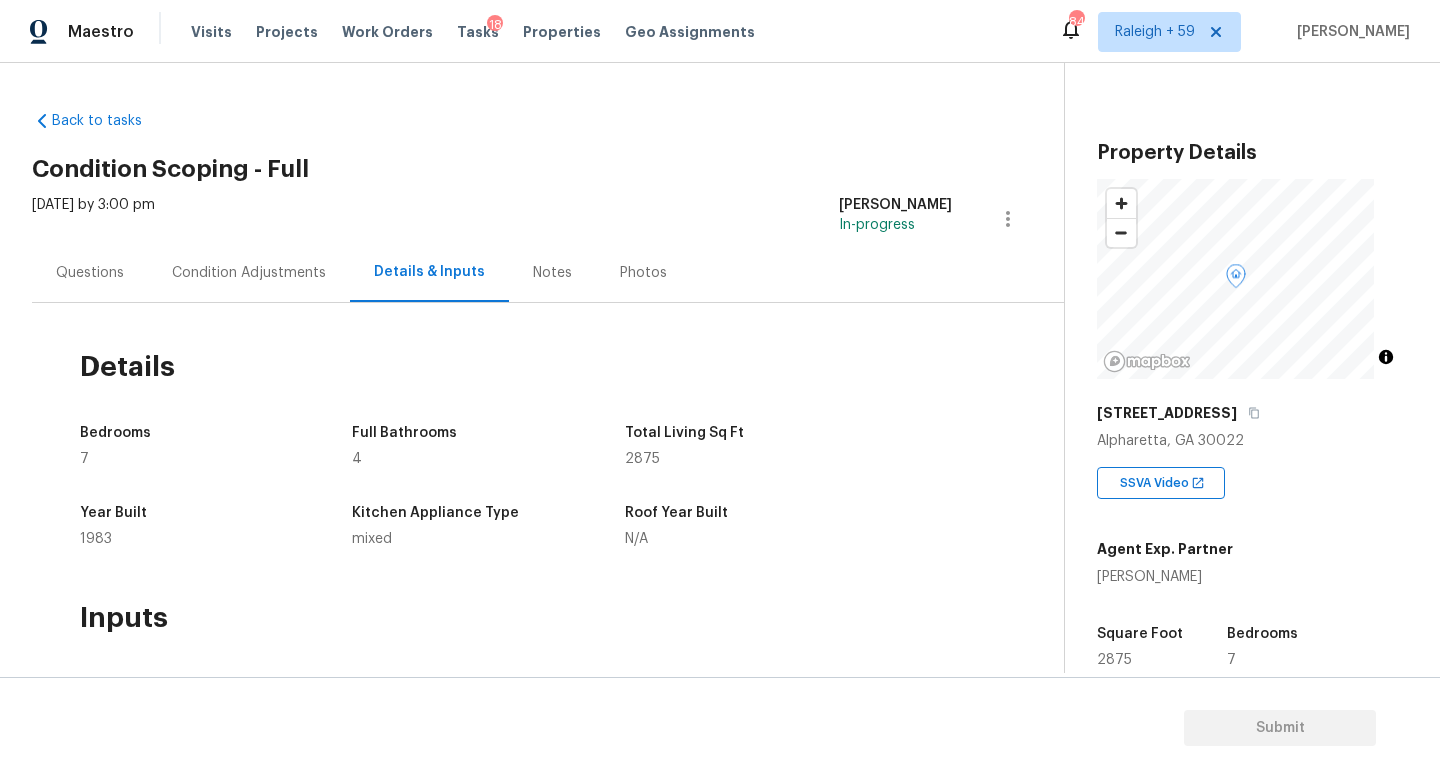 click on "Condition Adjustments" at bounding box center (249, 273) 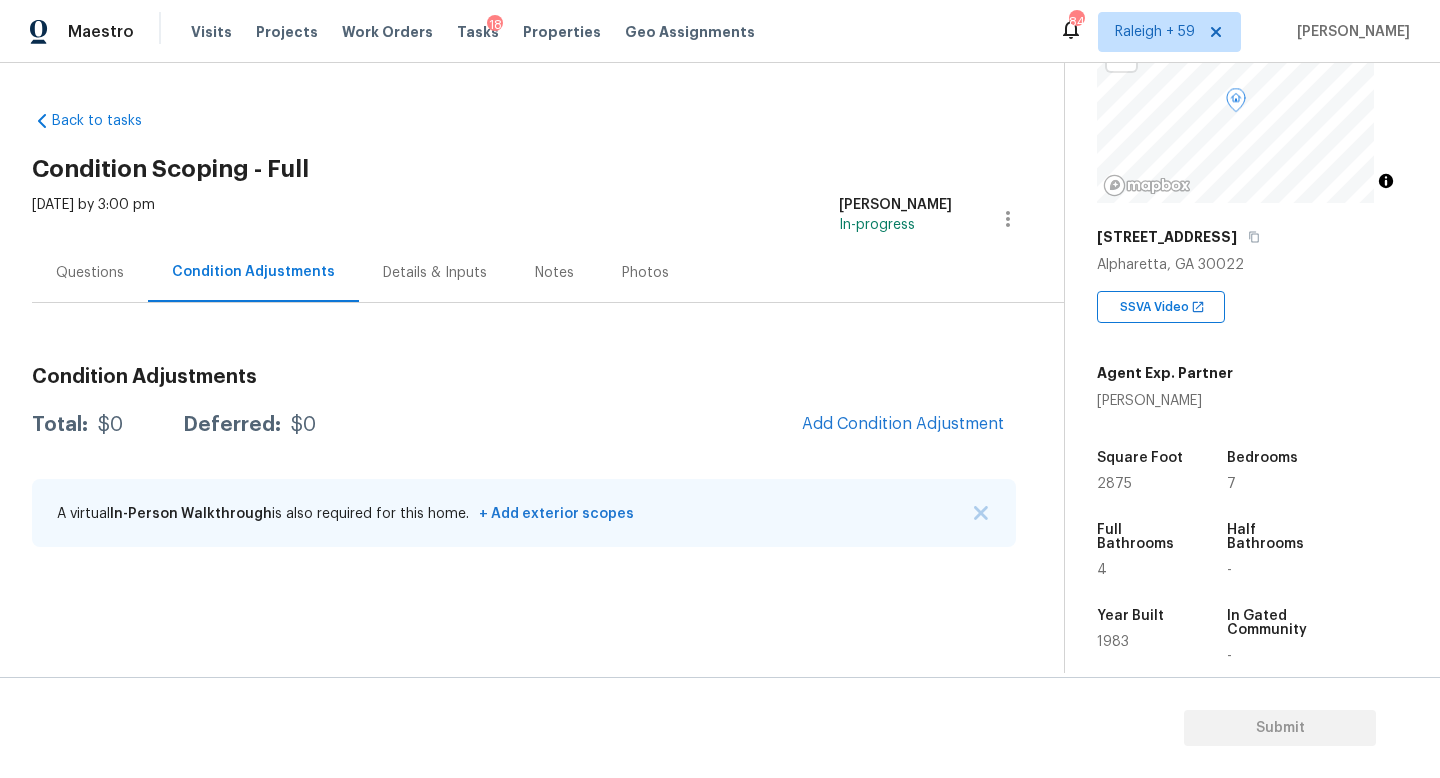 scroll, scrollTop: 200, scrollLeft: 0, axis: vertical 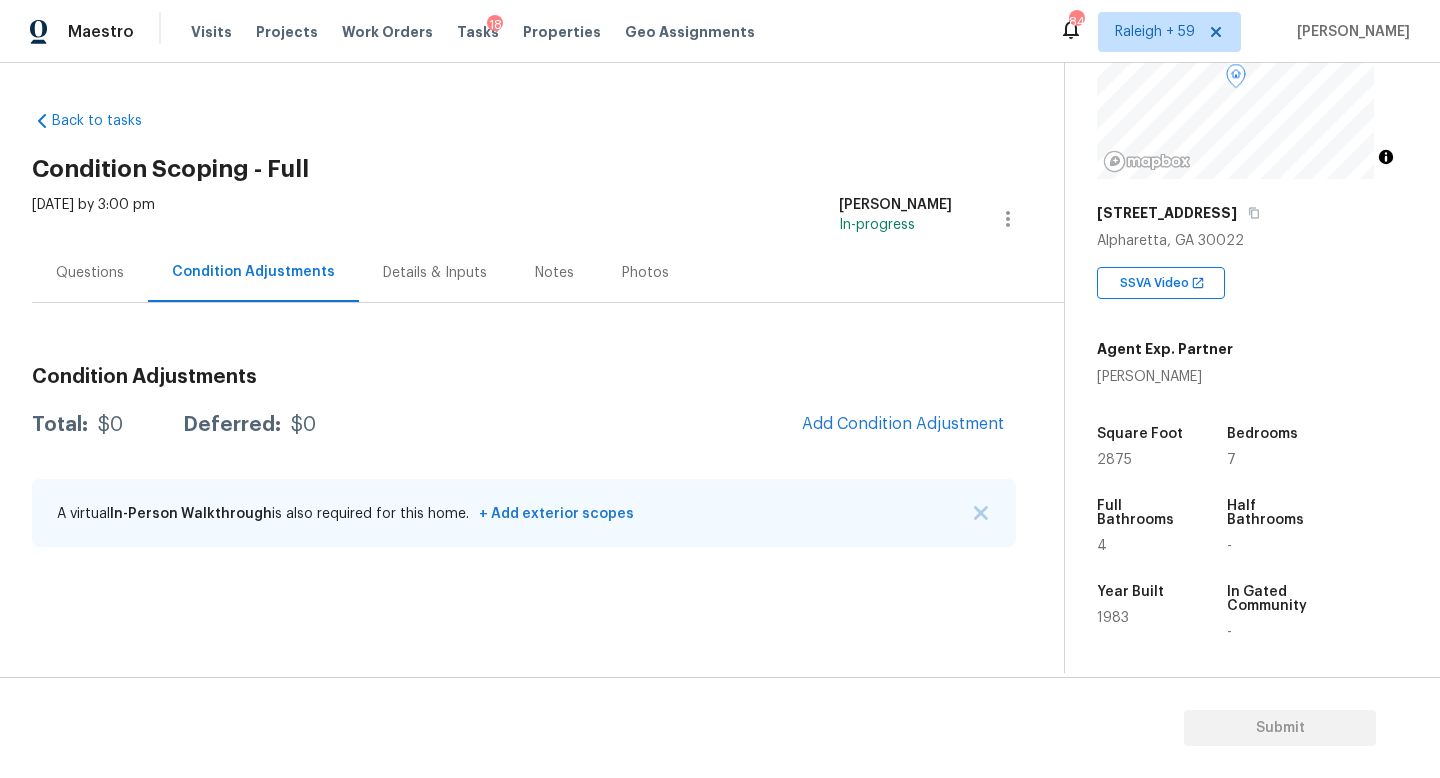 click on "Add Condition Adjustment" at bounding box center (903, 425) 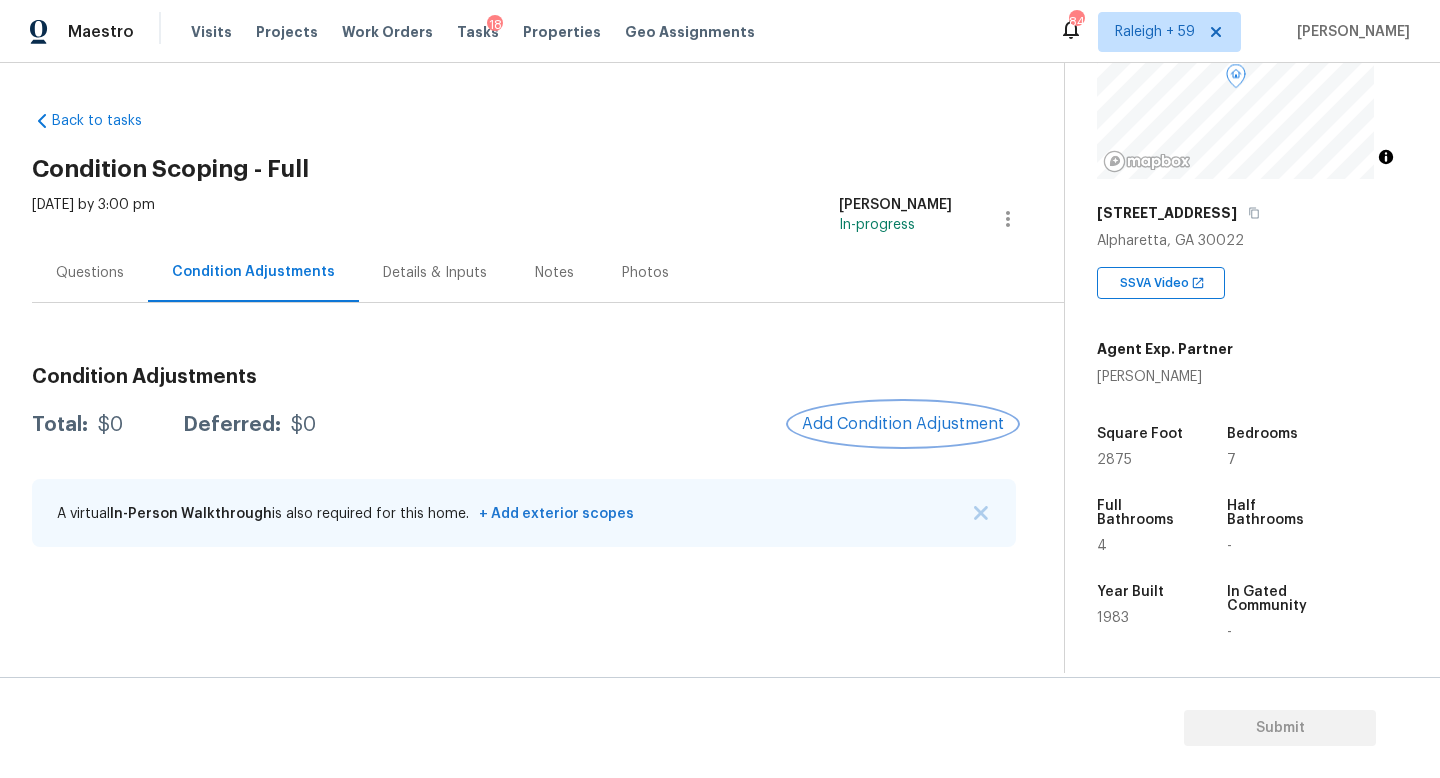 click on "Add Condition Adjustment" at bounding box center [903, 424] 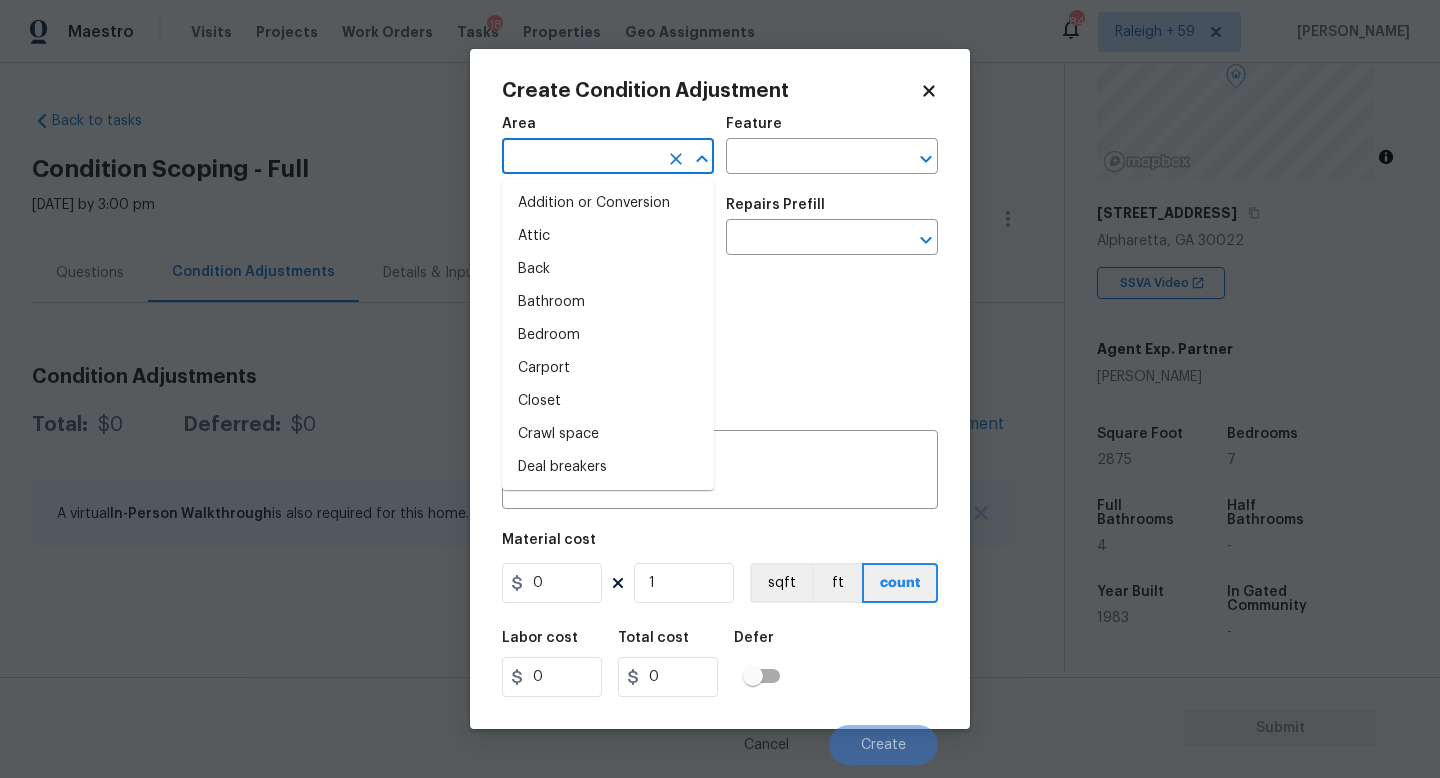 click at bounding box center [580, 158] 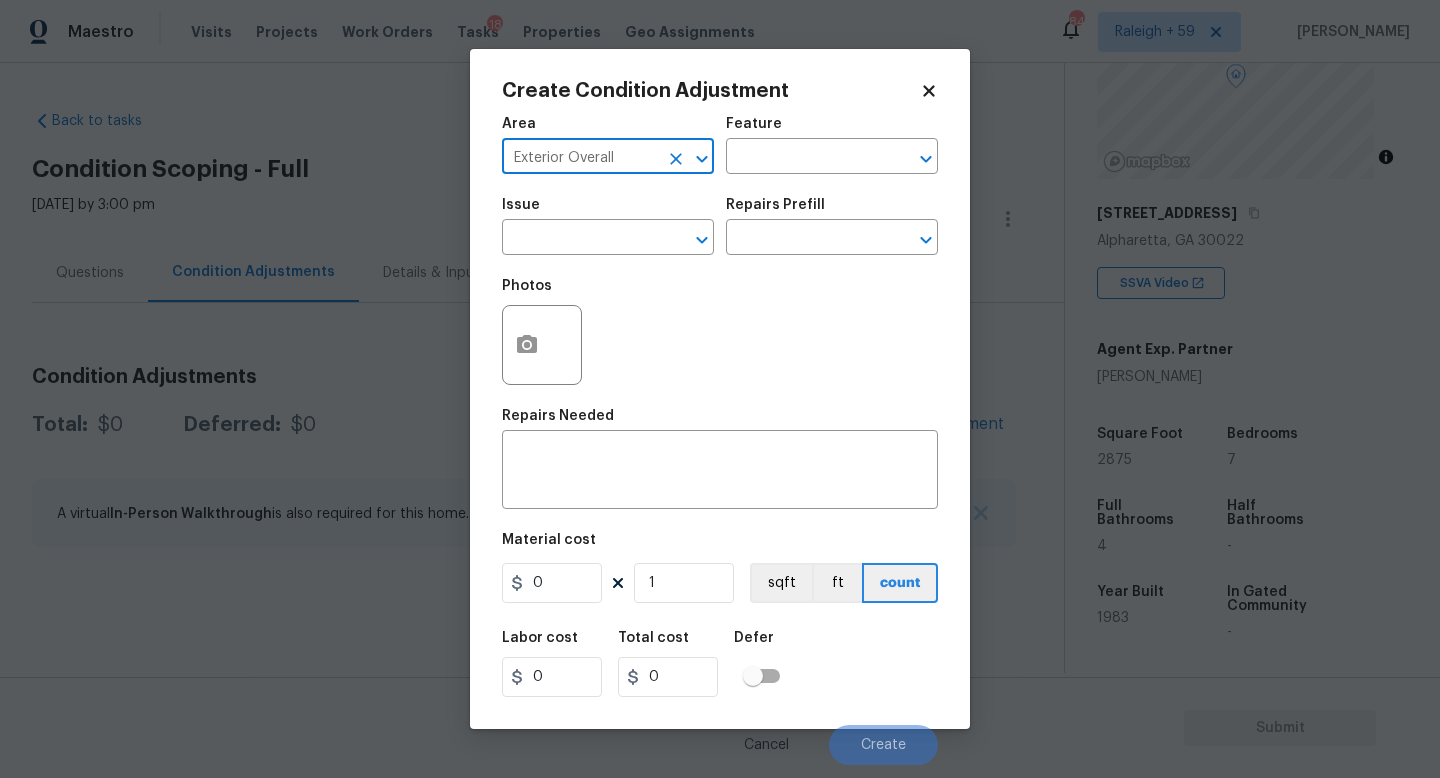 type on "Exterior Overall" 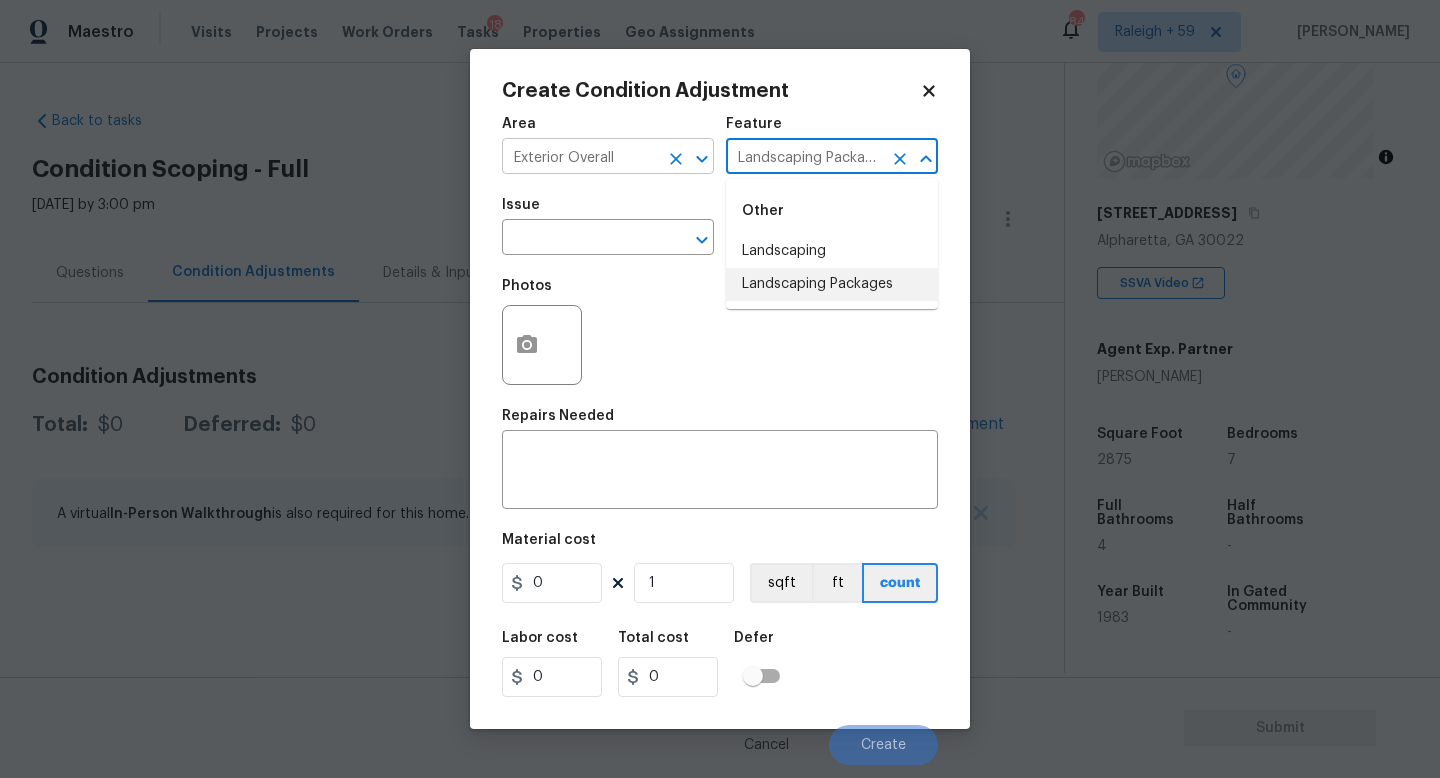 type on "Landscaping Packages" 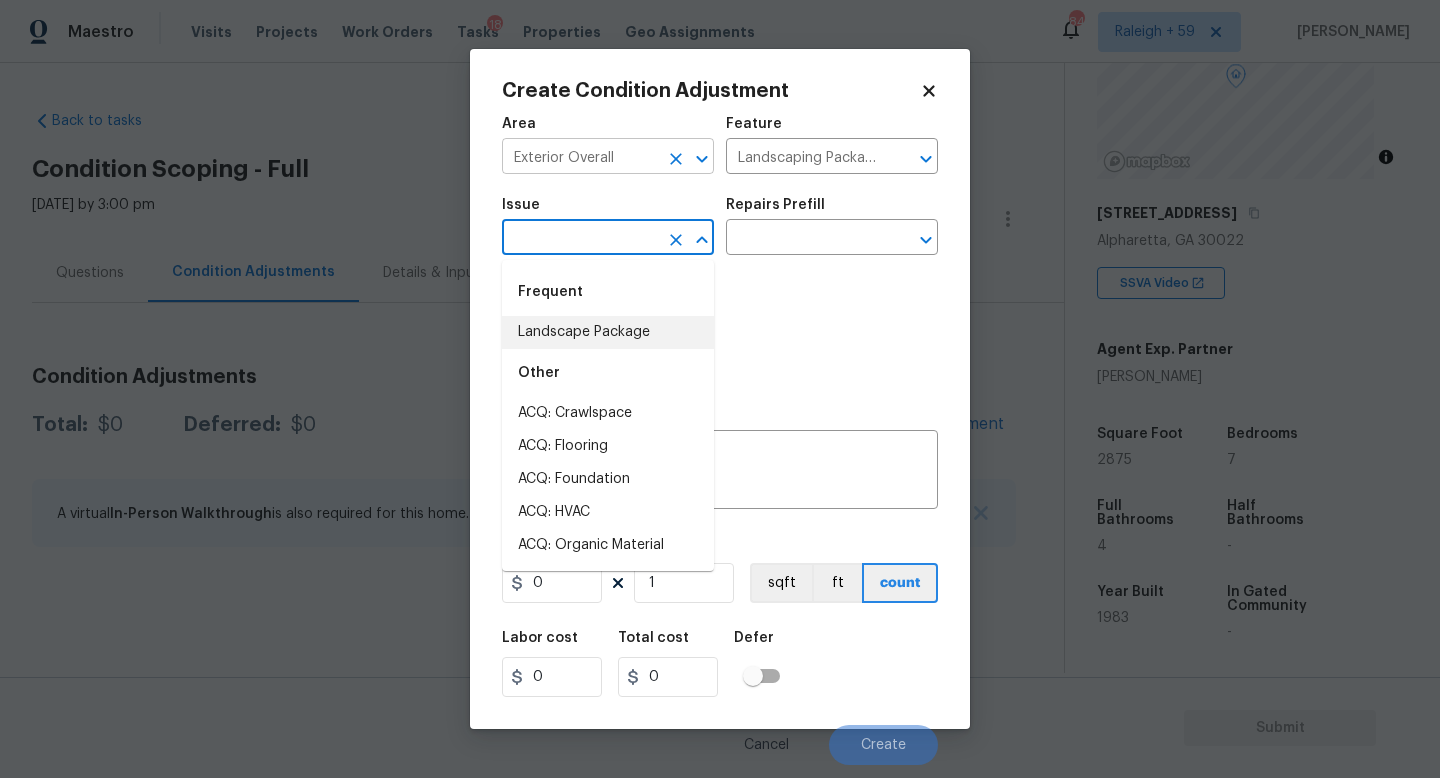 type on "Landscape Package" 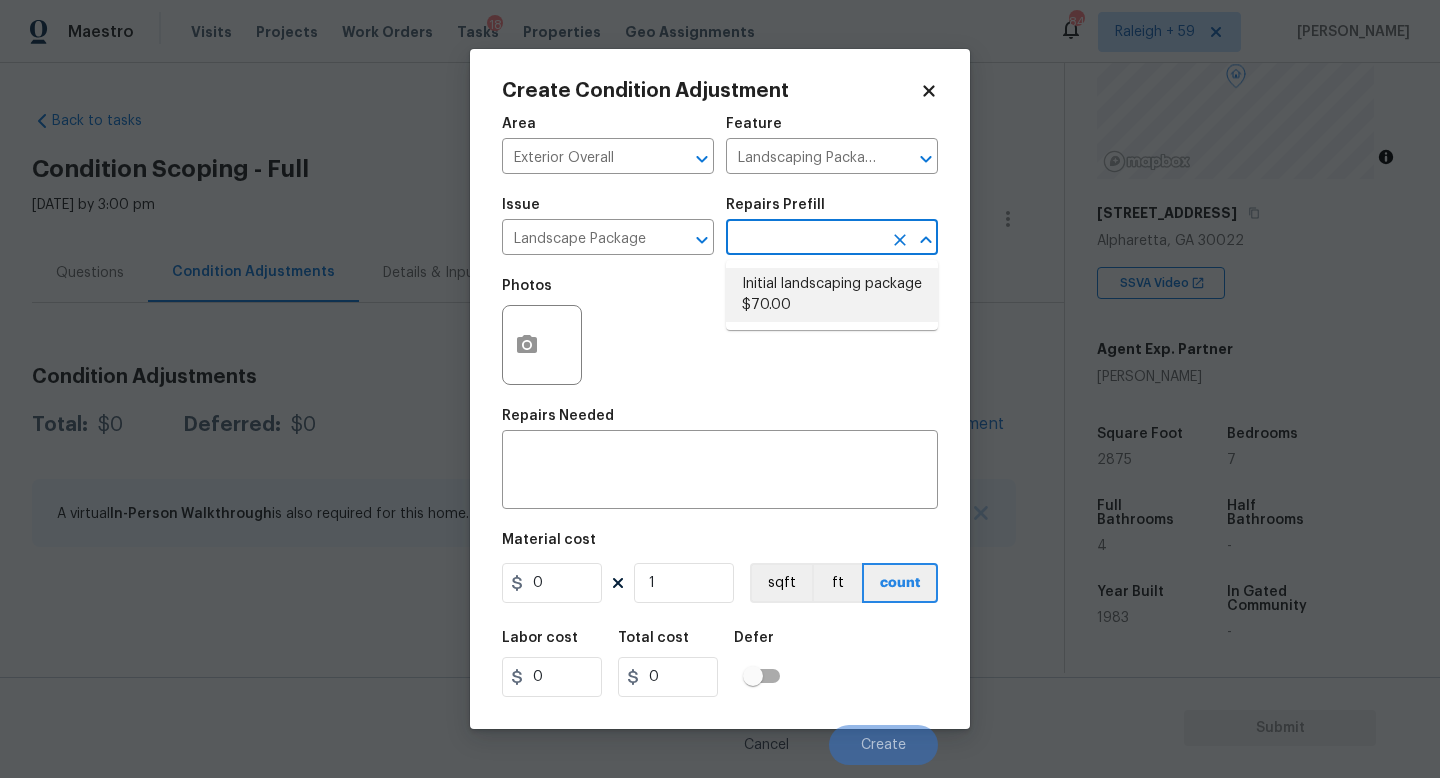 click on "Initial landscaping package $70.00" at bounding box center (832, 295) 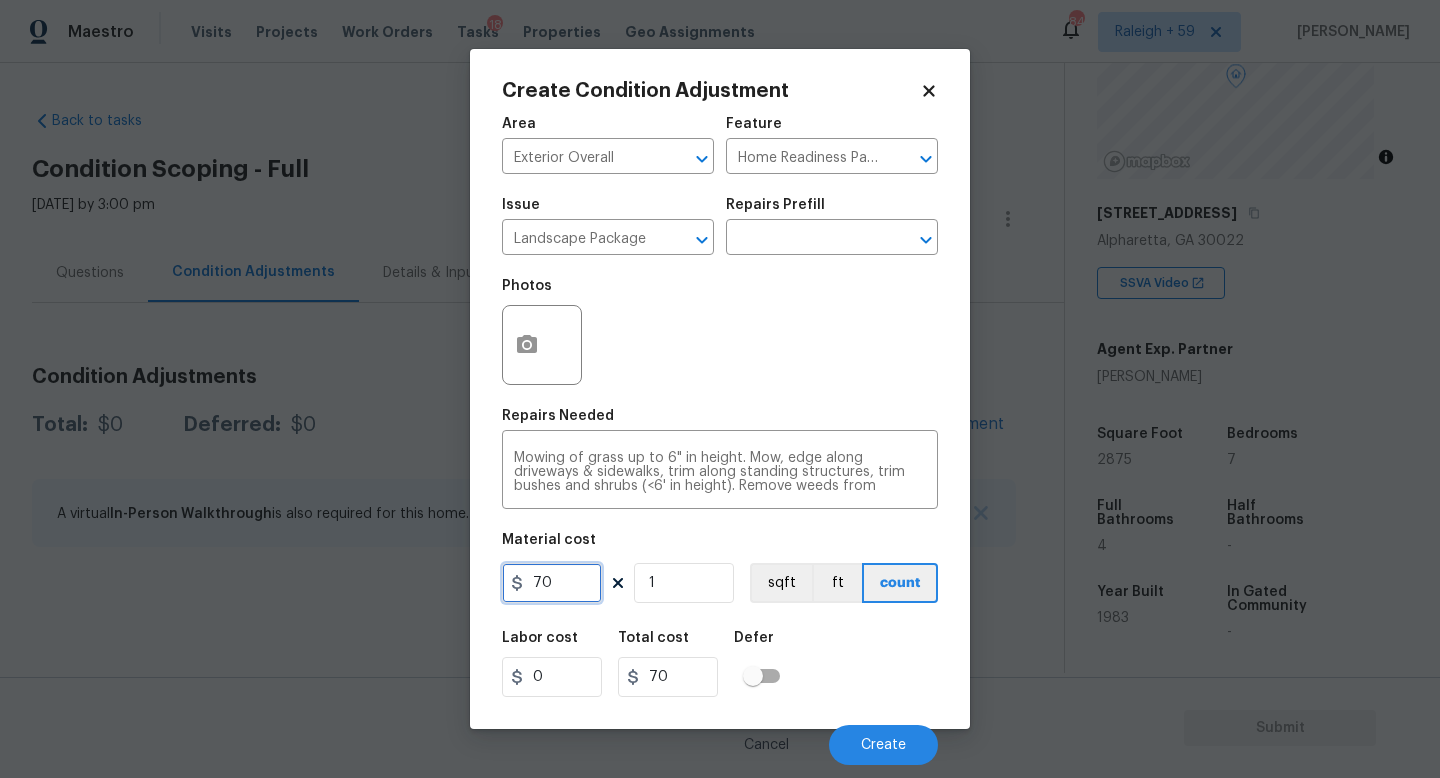 click on "70" at bounding box center [552, 583] 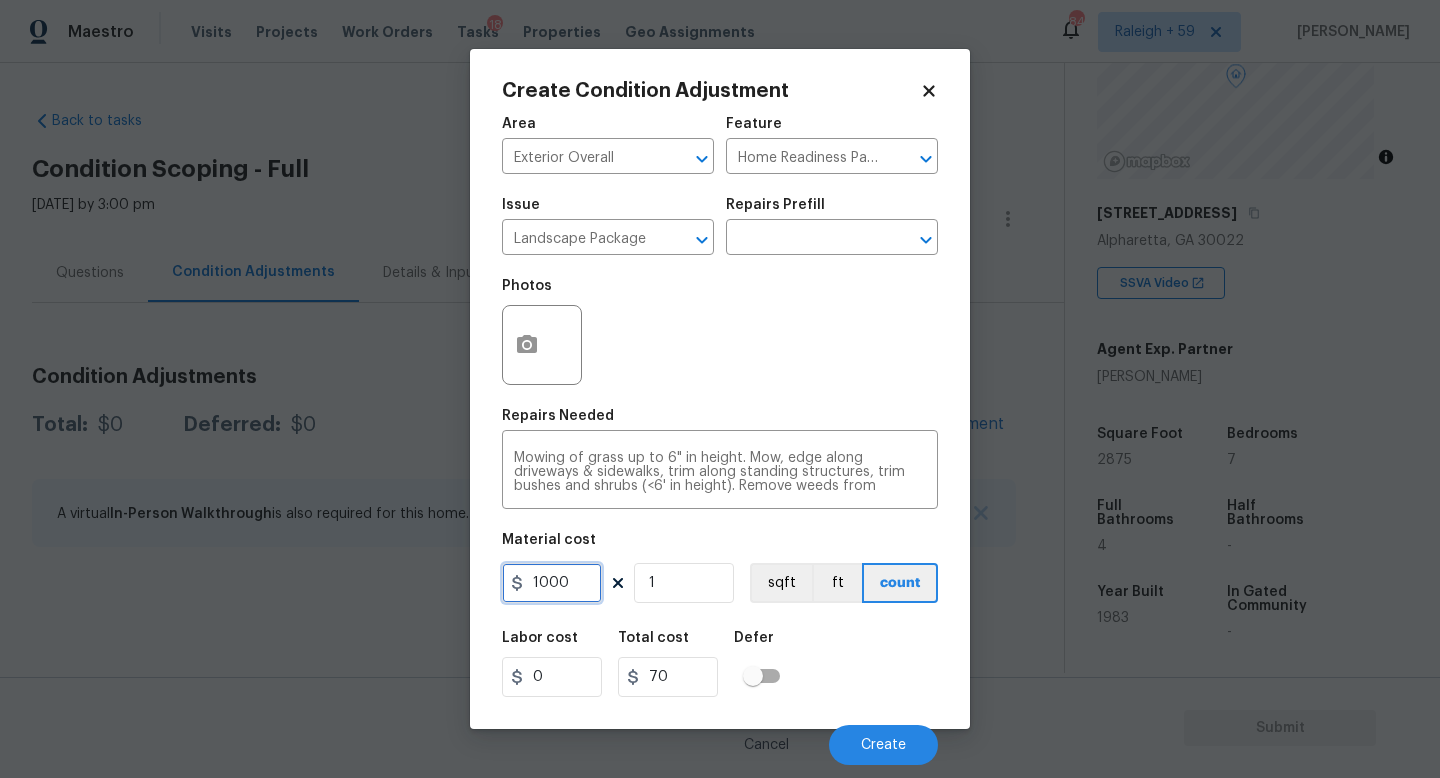 type on "1000" 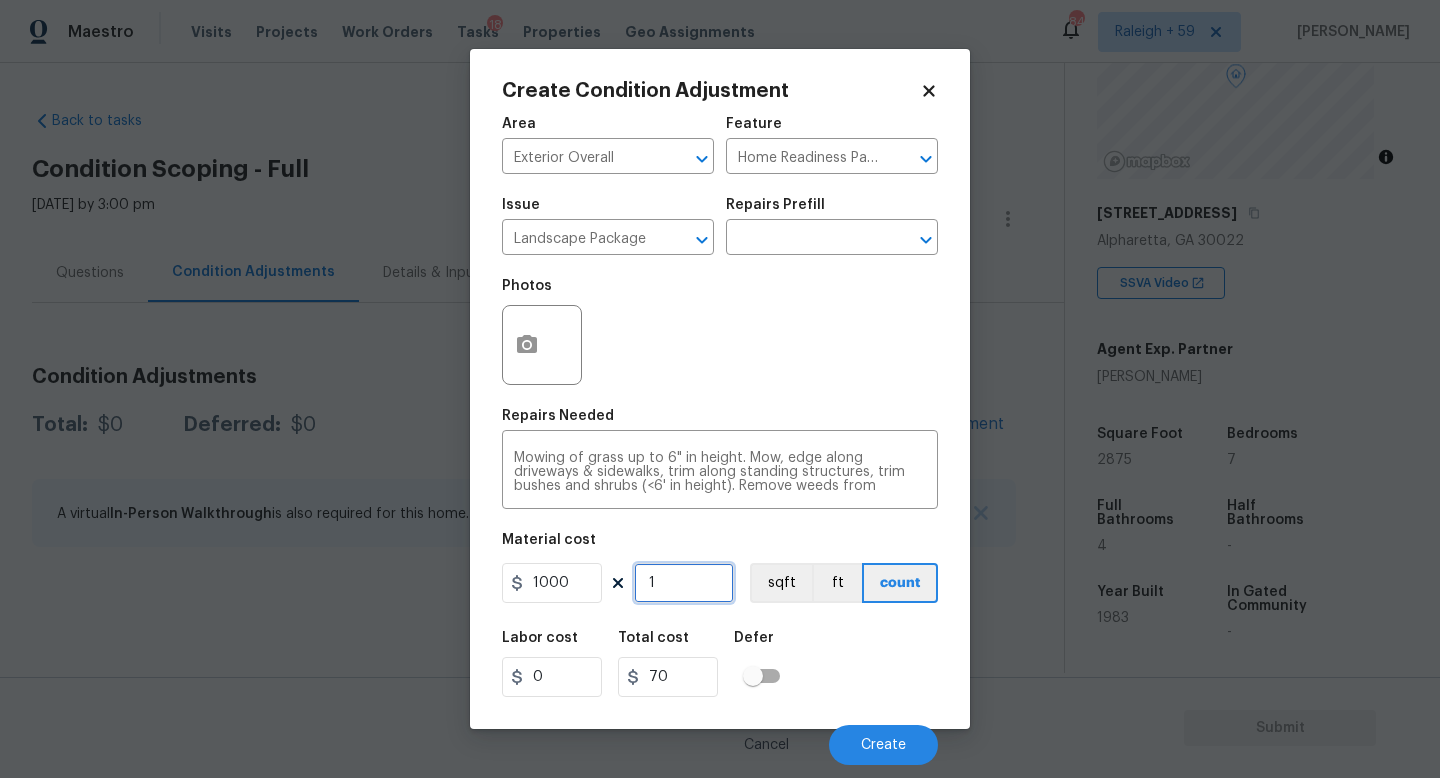 type on "1000" 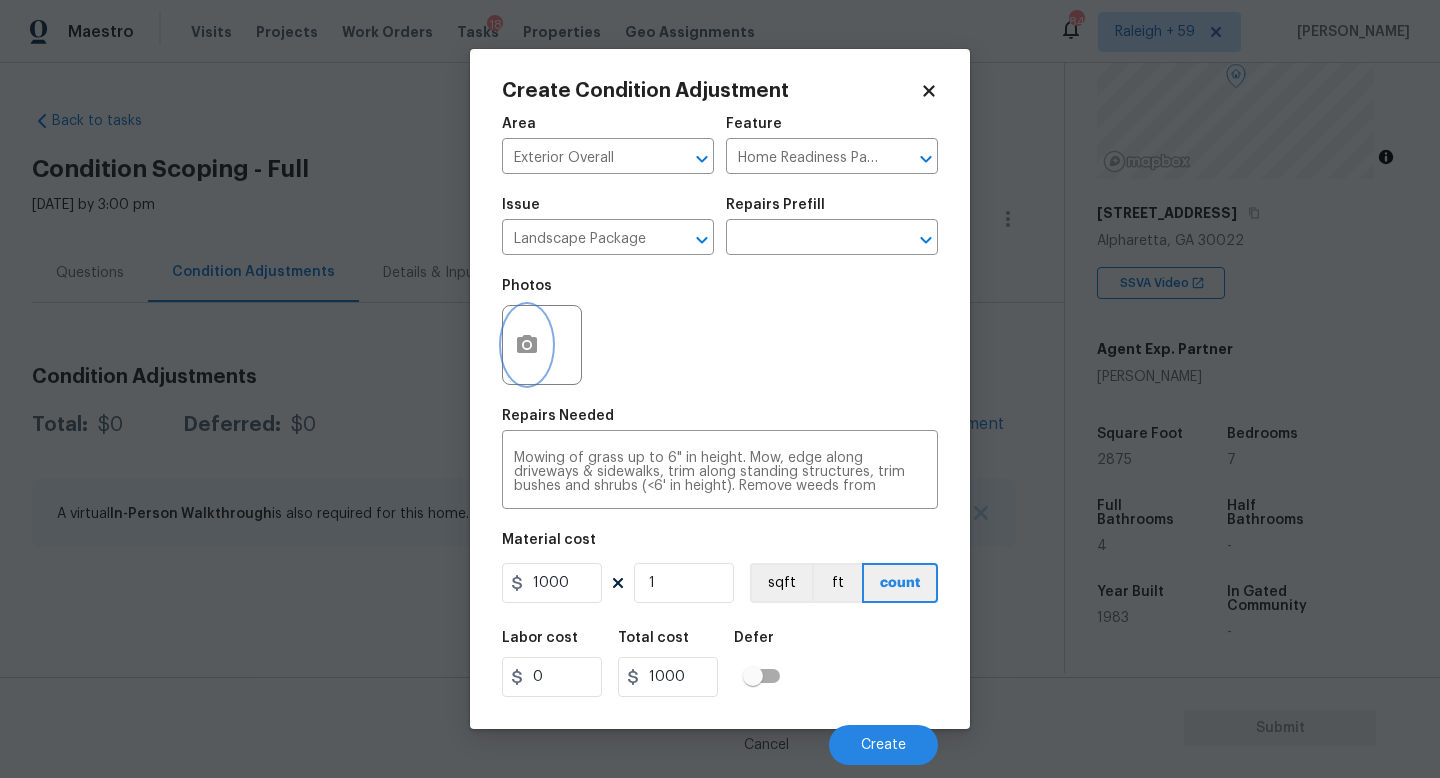 click 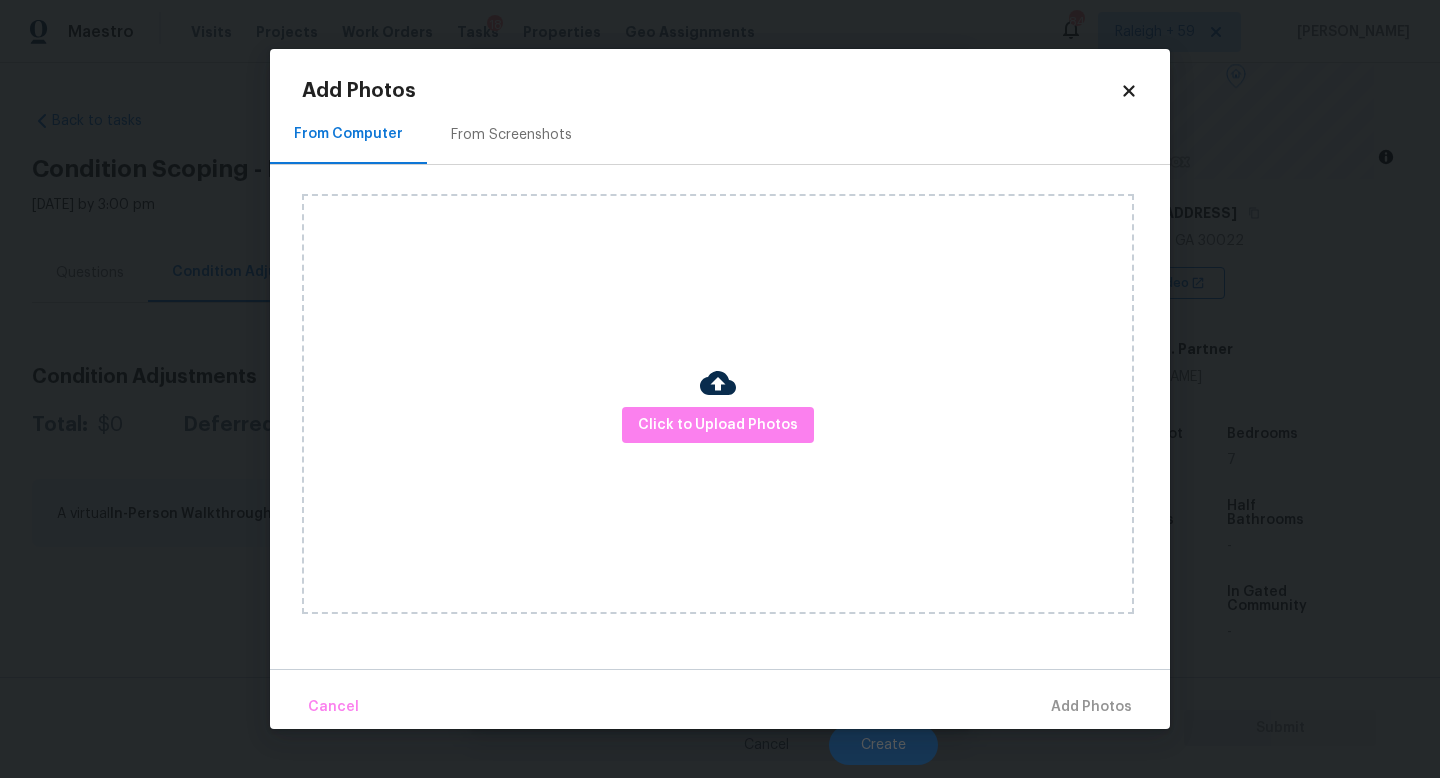 click on "Click to Upload Photos" at bounding box center (718, 404) 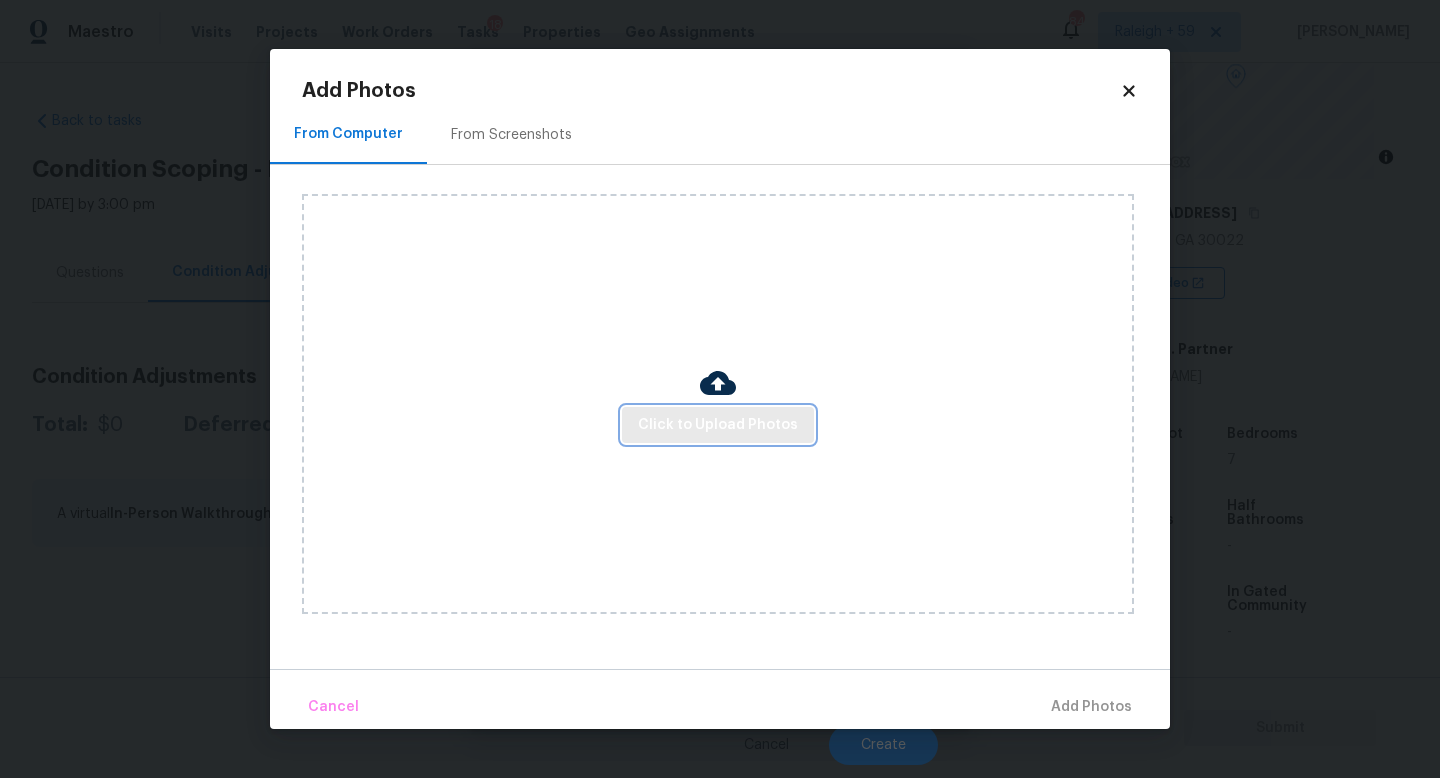 click on "Click to Upload Photos" at bounding box center (718, 425) 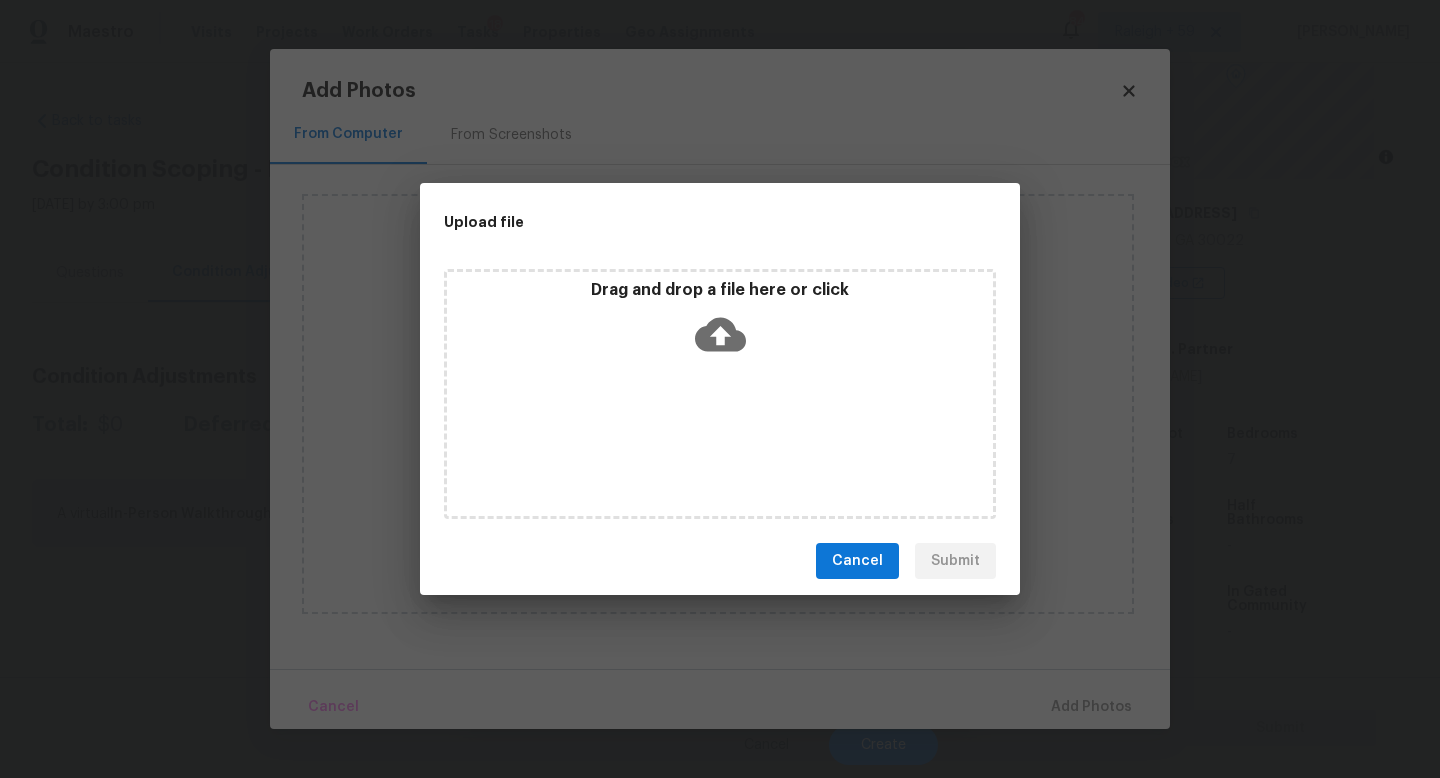 click on "Drag and drop a file here or click" at bounding box center (720, 394) 